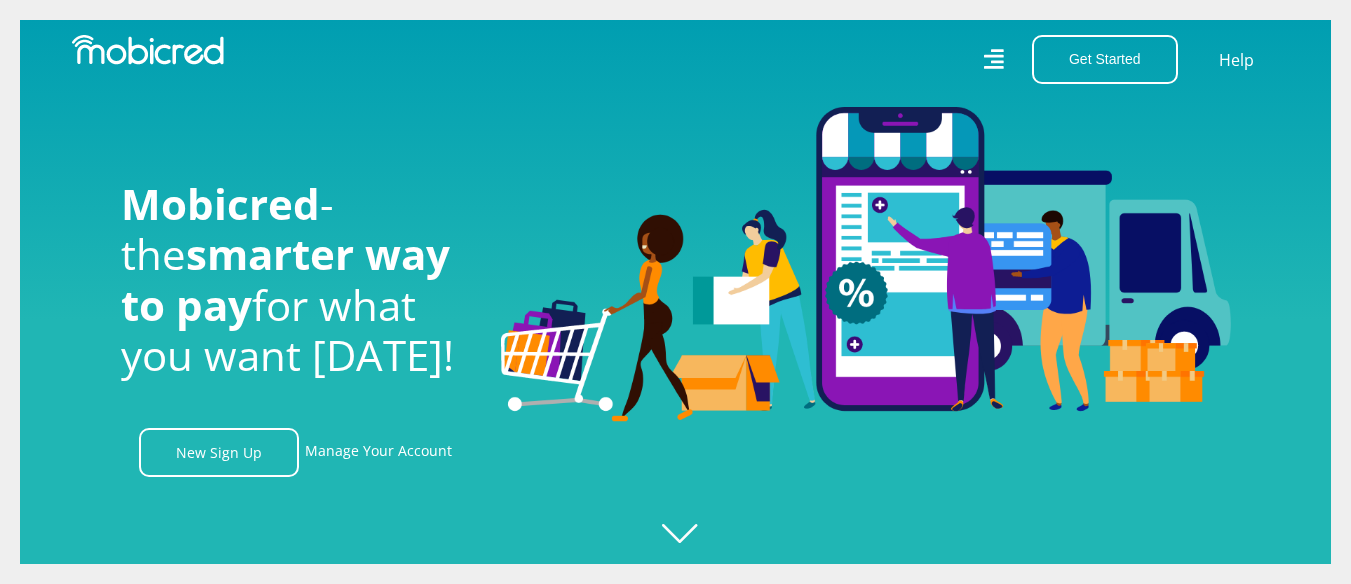 scroll, scrollTop: 0, scrollLeft: 0, axis: both 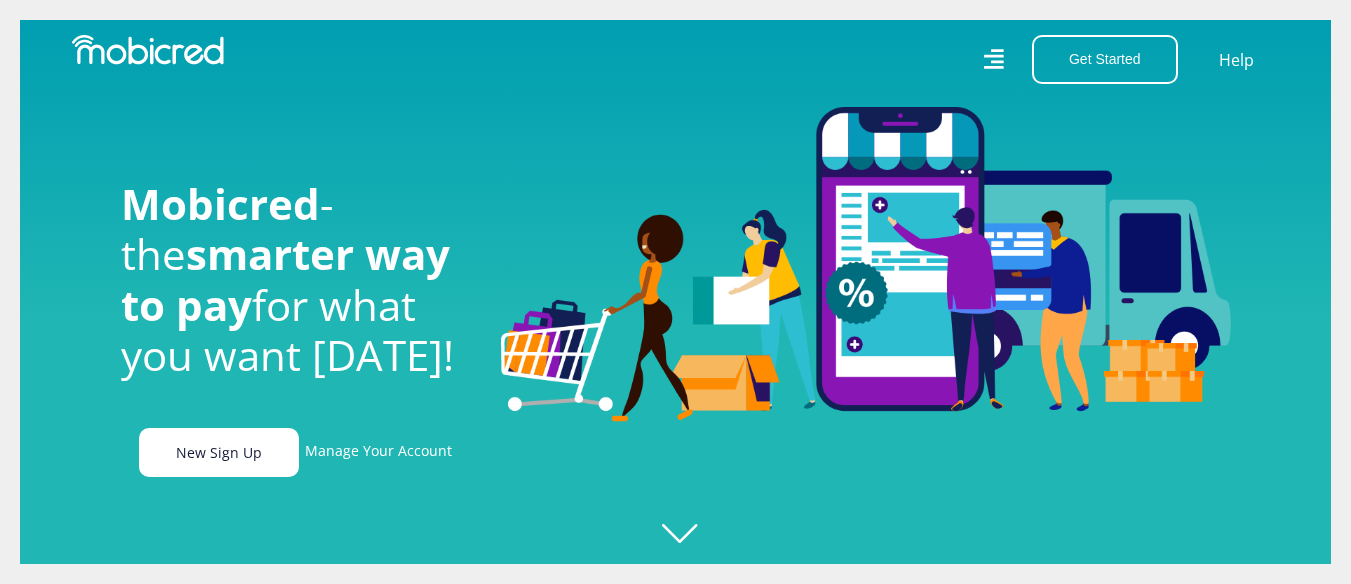 click on "New Sign Up" at bounding box center [219, 452] 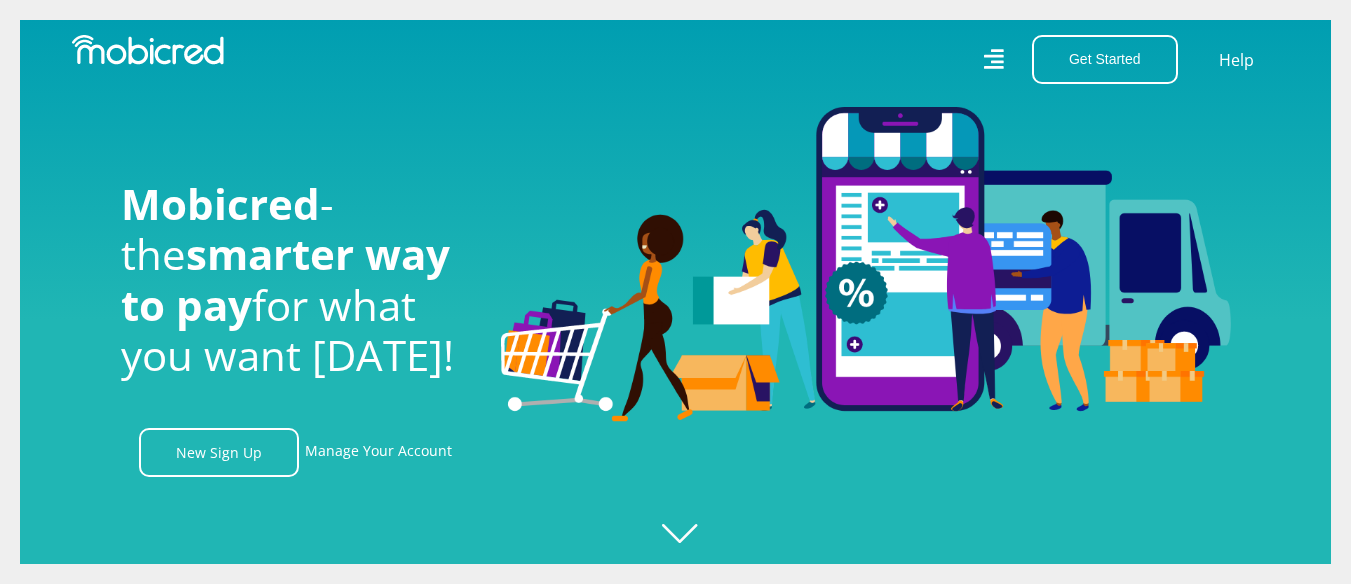 scroll, scrollTop: 0, scrollLeft: 4560, axis: horizontal 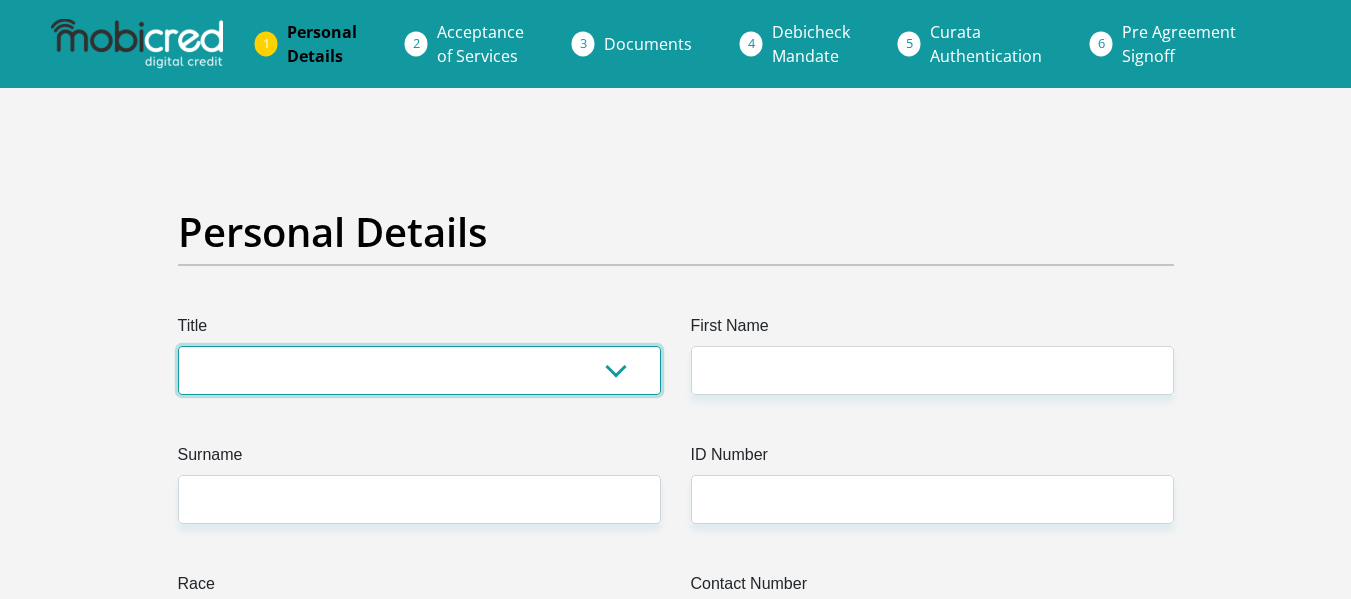 click on "Mr
Ms
Mrs
Dr
[PERSON_NAME]" at bounding box center (419, 370) 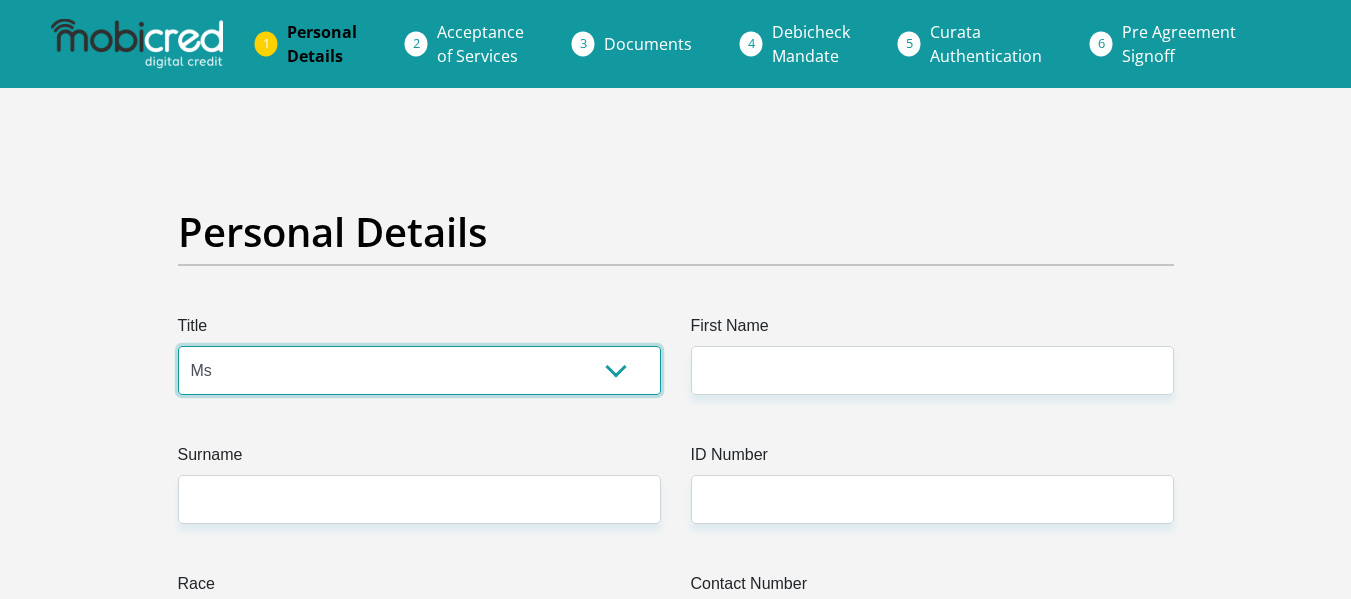 click on "Mr
Ms
Mrs
Dr
Other" at bounding box center (419, 370) 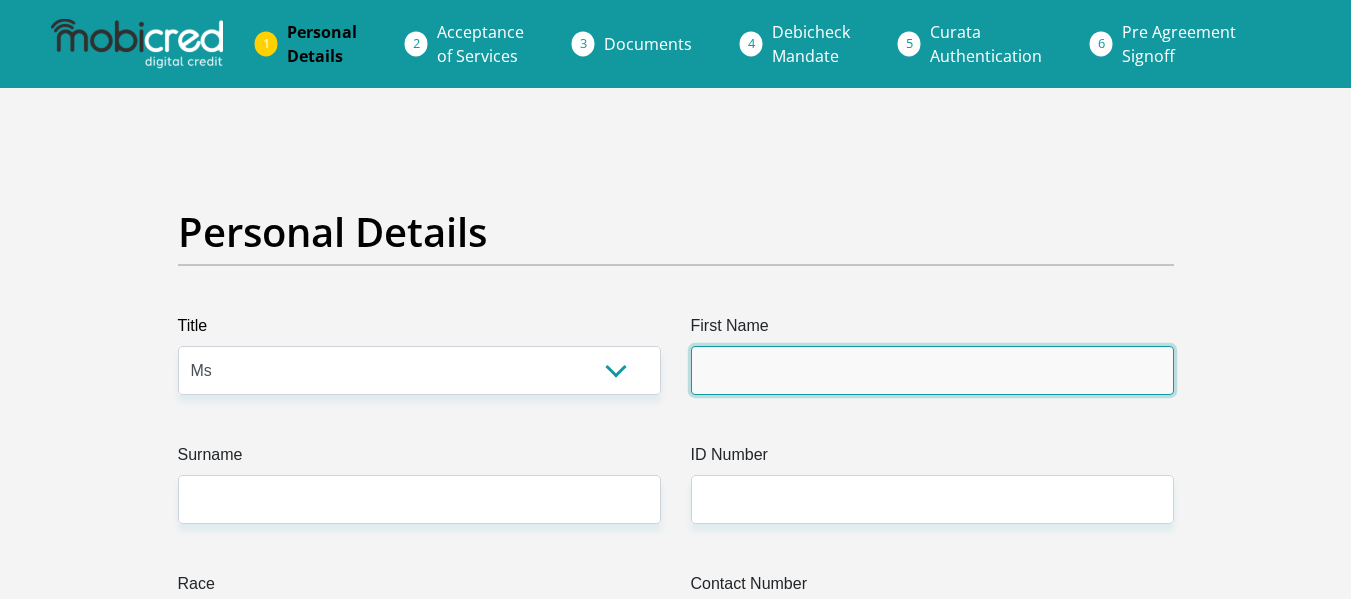 click on "First Name" at bounding box center (932, 370) 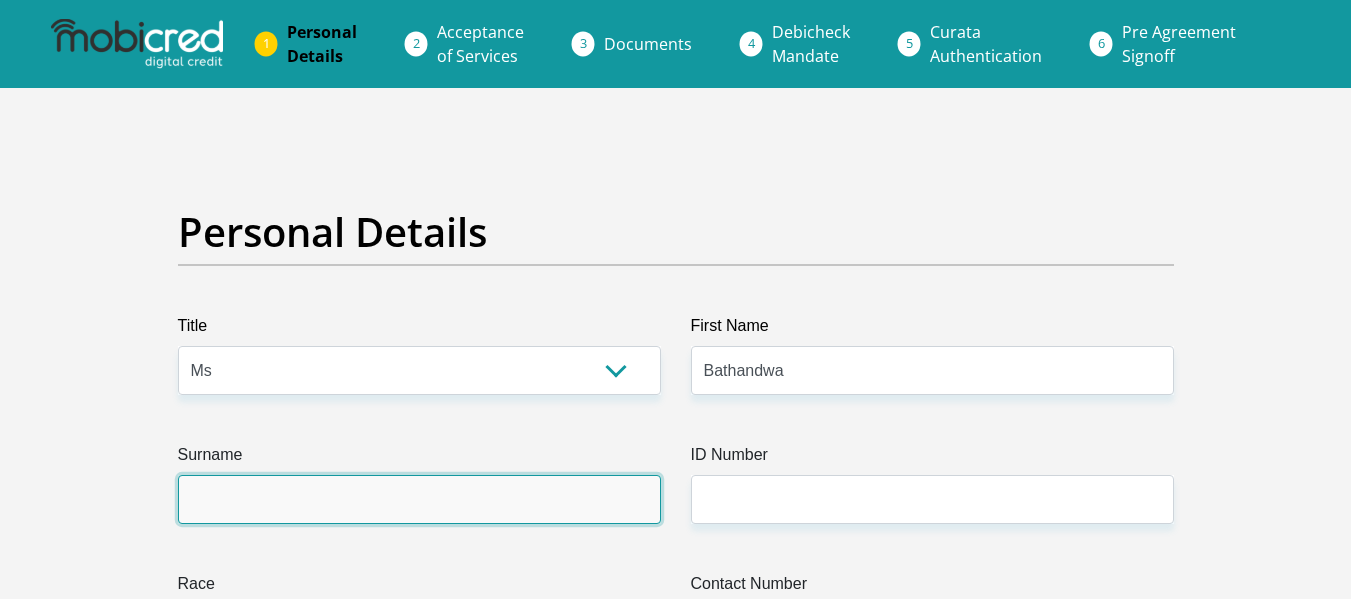 click on "Surname" at bounding box center (419, 499) 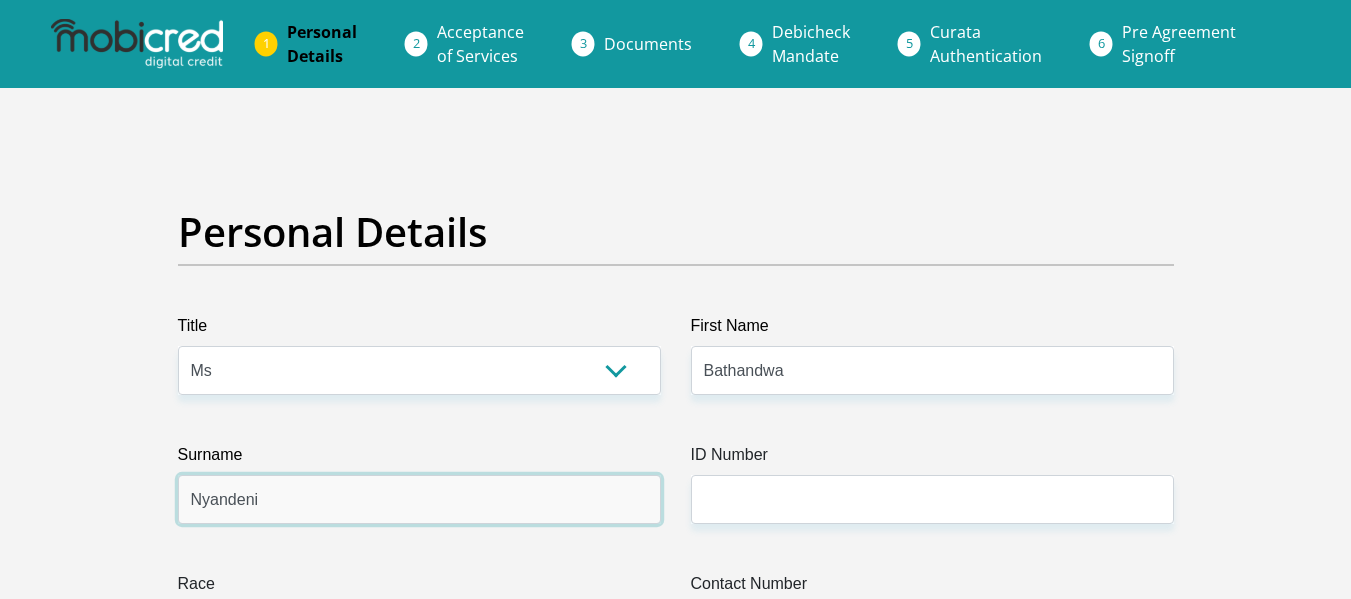 type on "Nyandeni" 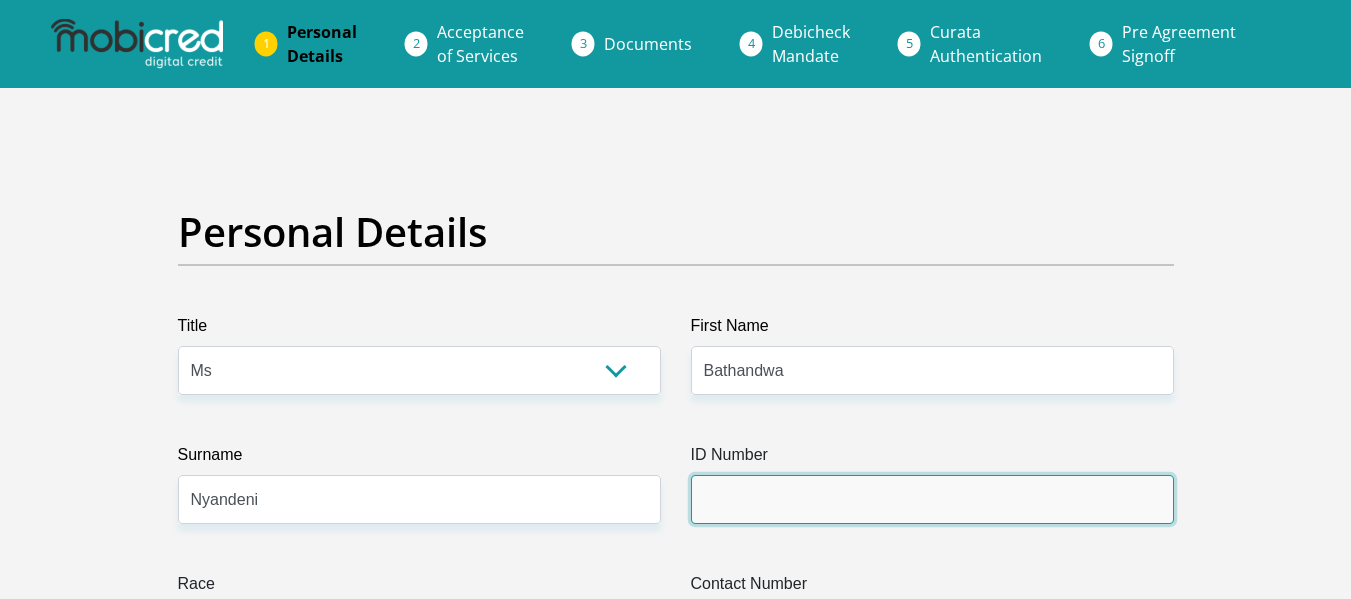 click on "ID Number" at bounding box center (932, 499) 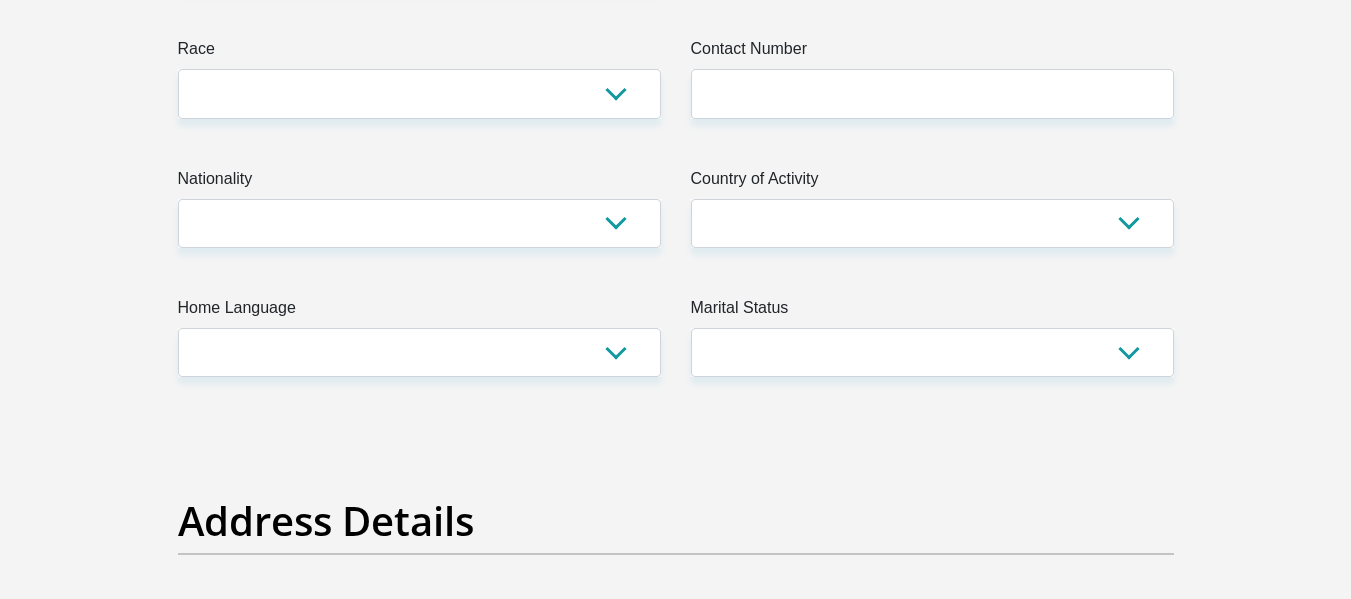 scroll, scrollTop: 510, scrollLeft: 0, axis: vertical 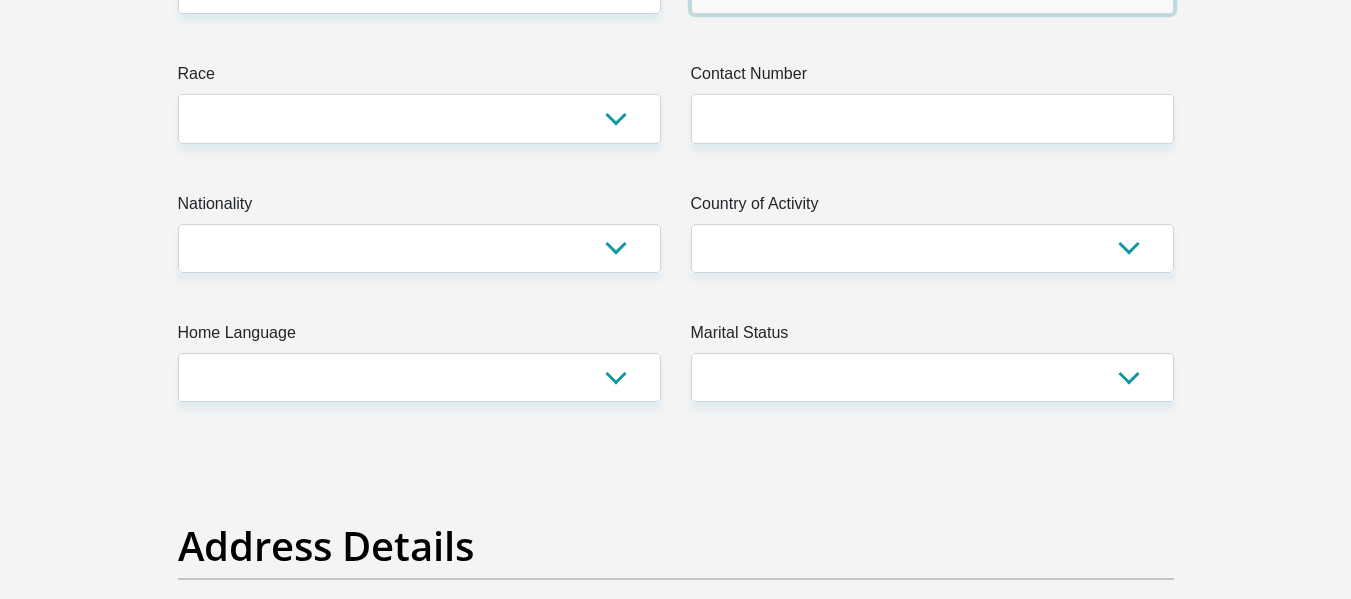 type on "0604030512080" 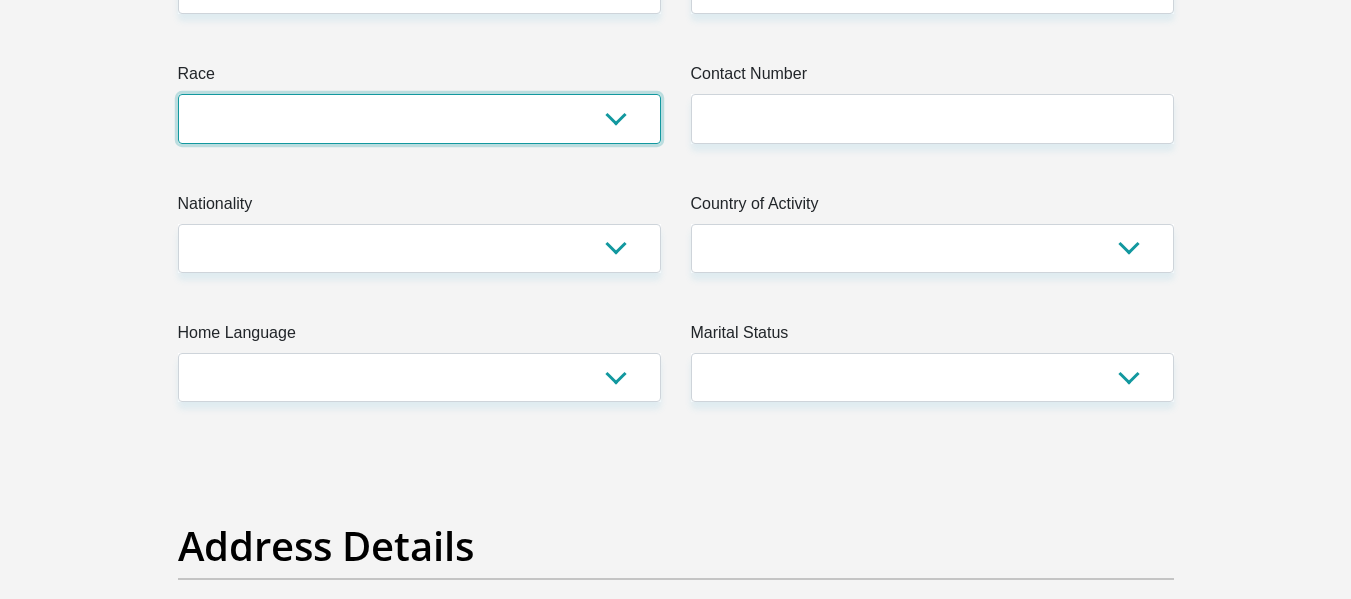 click on "Black
Coloured
Indian
White
Other" at bounding box center [419, 118] 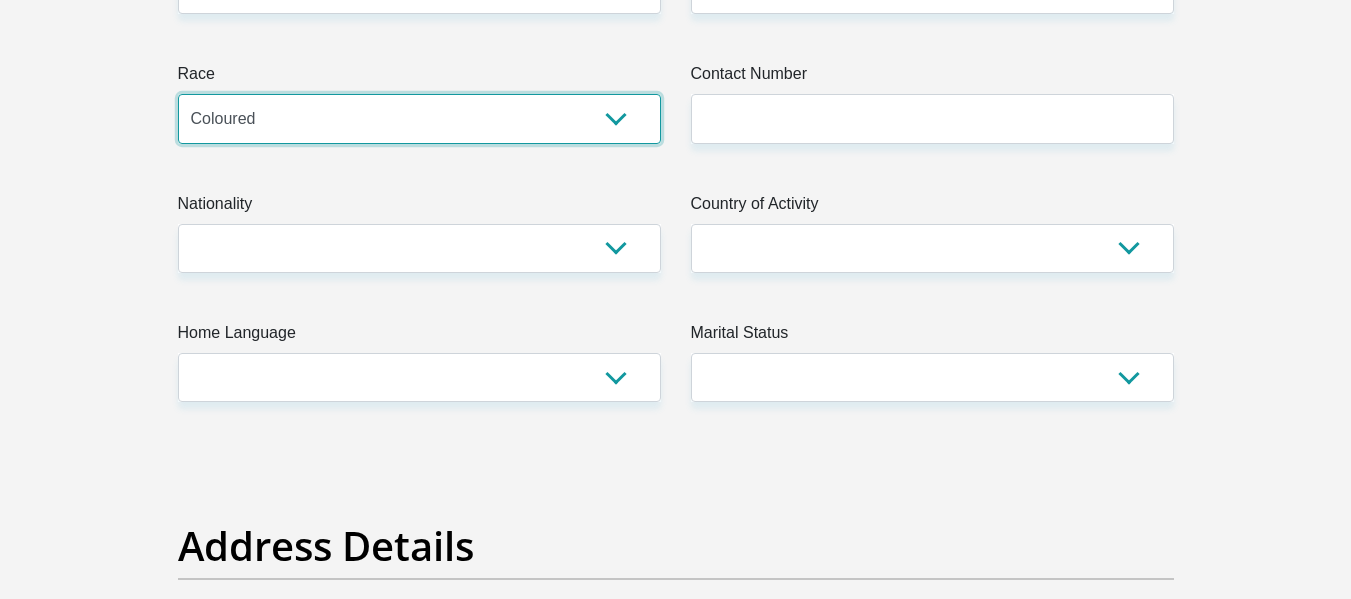 click on "Black
Coloured
Indian
White
Other" at bounding box center (419, 118) 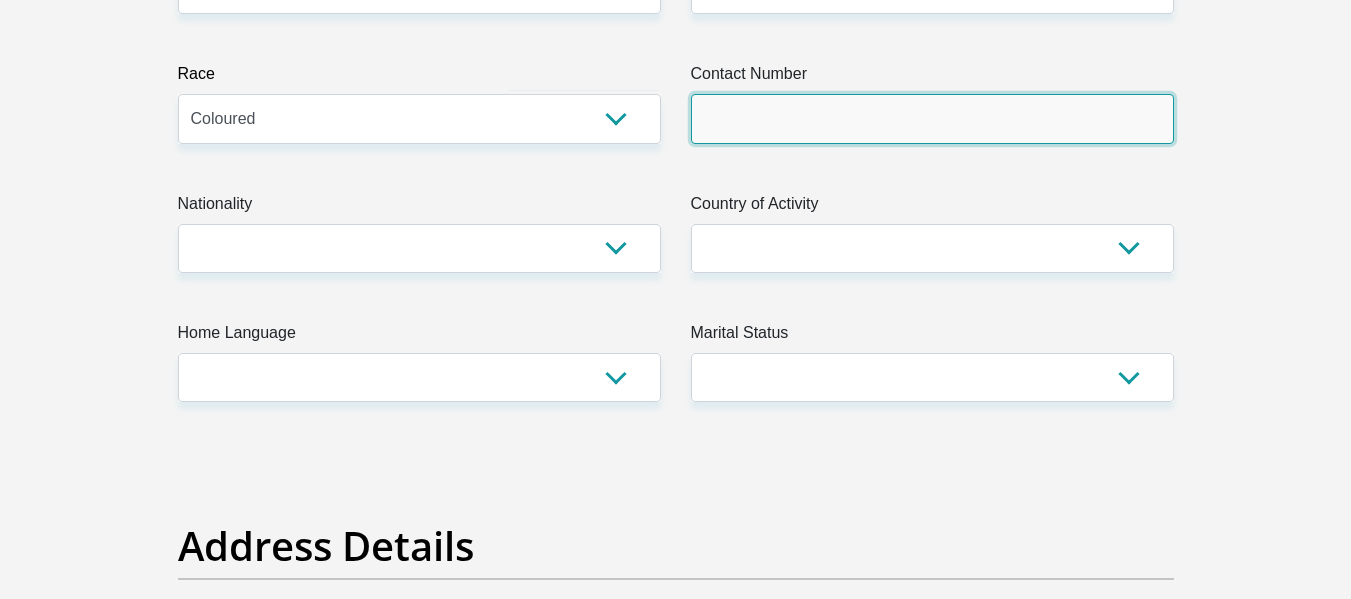click on "Contact Number" at bounding box center [932, 118] 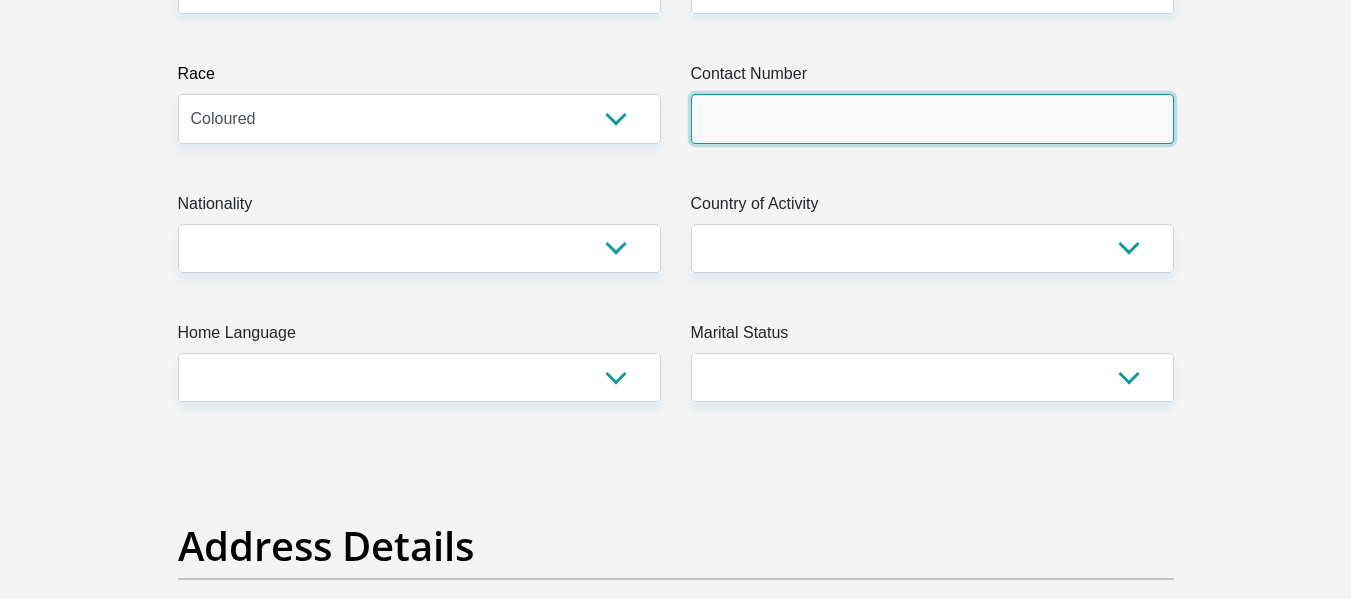 type on "0724476073" 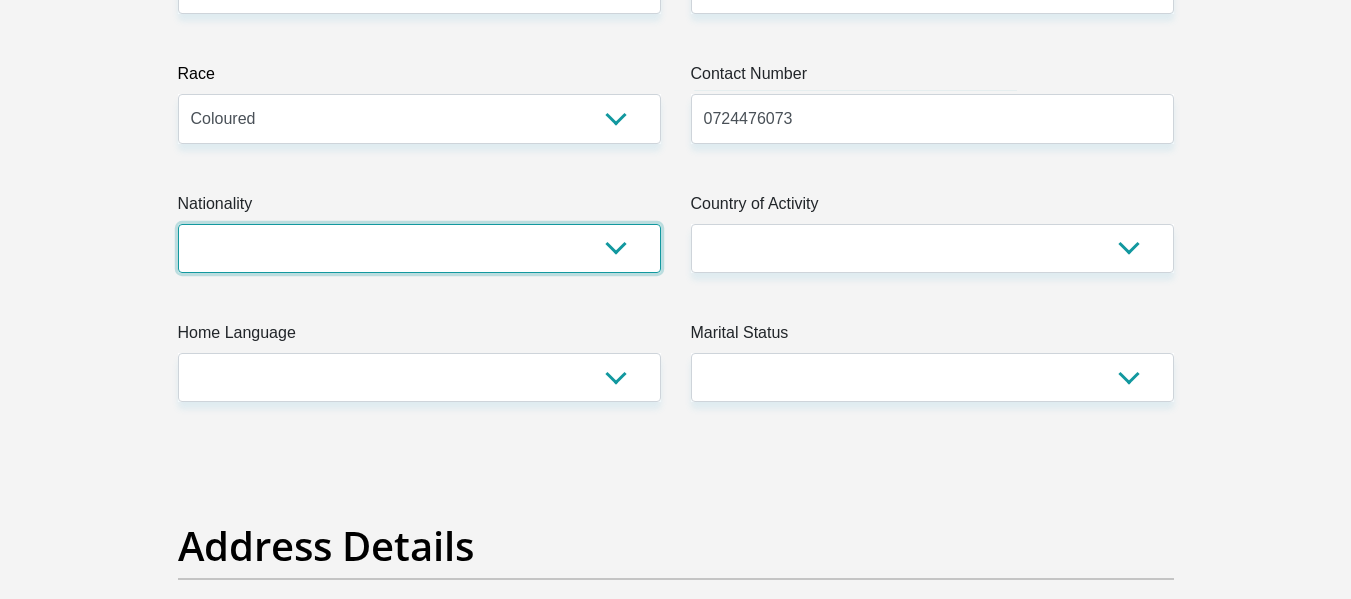 select on "ZAF" 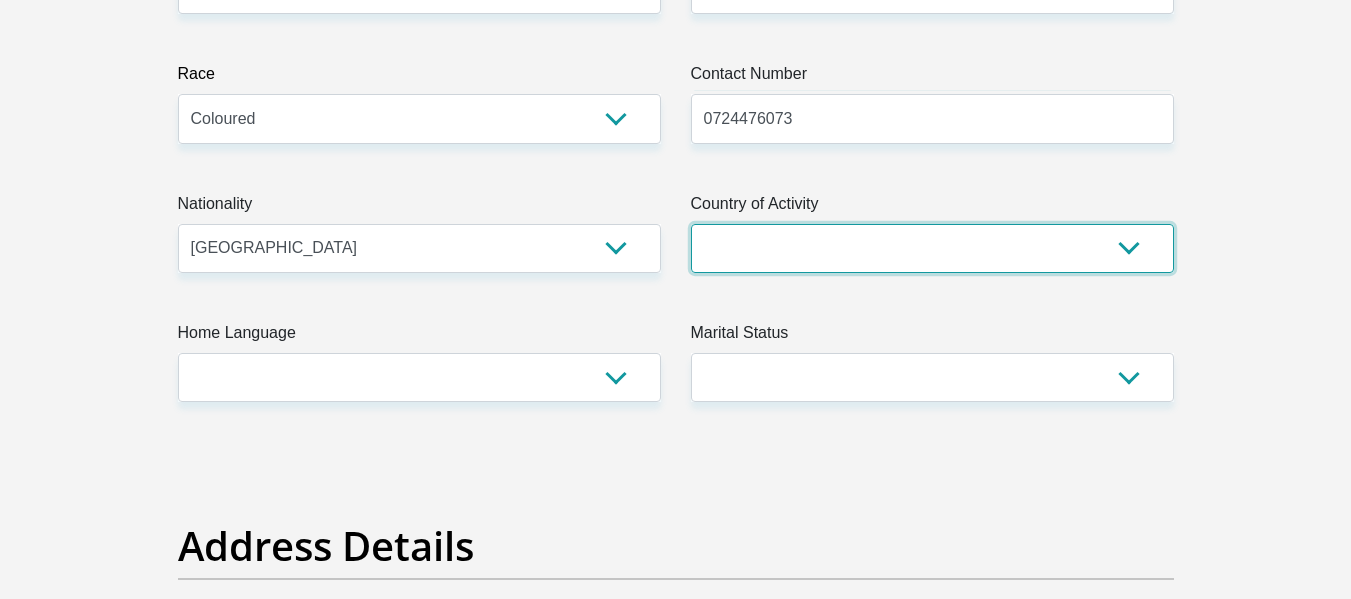 select on "ZAF" 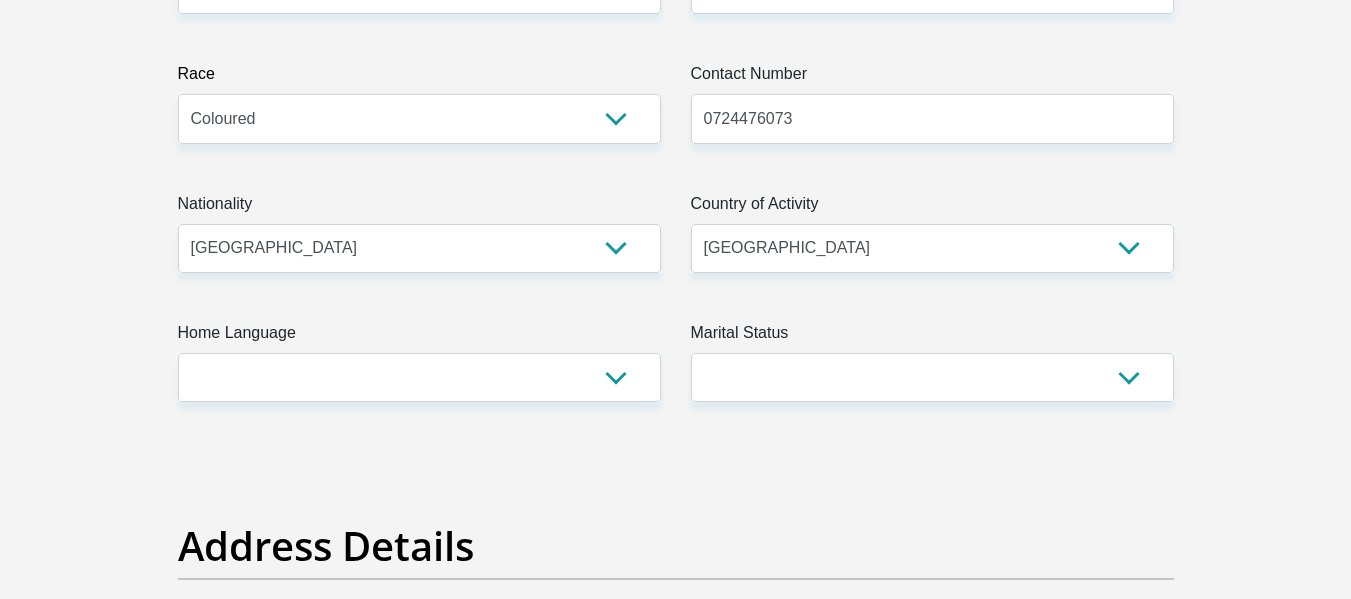 type on "28 M Adendorff Street" 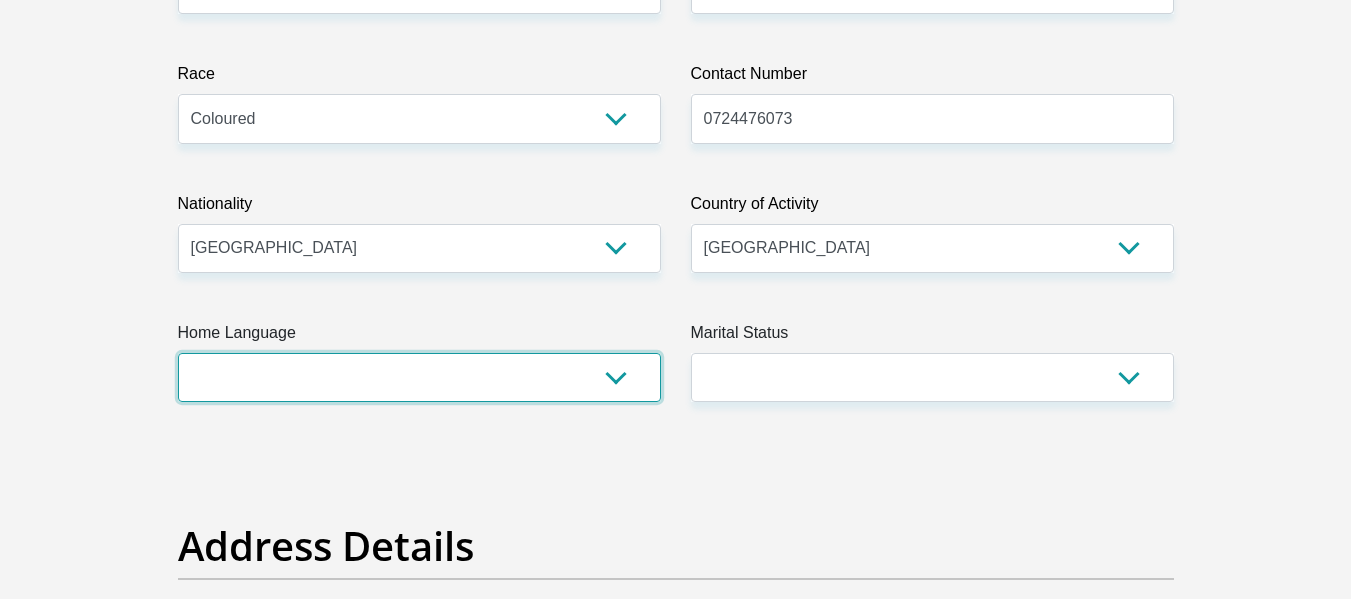 click on "Afrikaans
English
Sepedi
South Ndebele
Southern Sotho
Swati
Tsonga
Tswana
Venda
Xhosa
Zulu
Other" at bounding box center (419, 377) 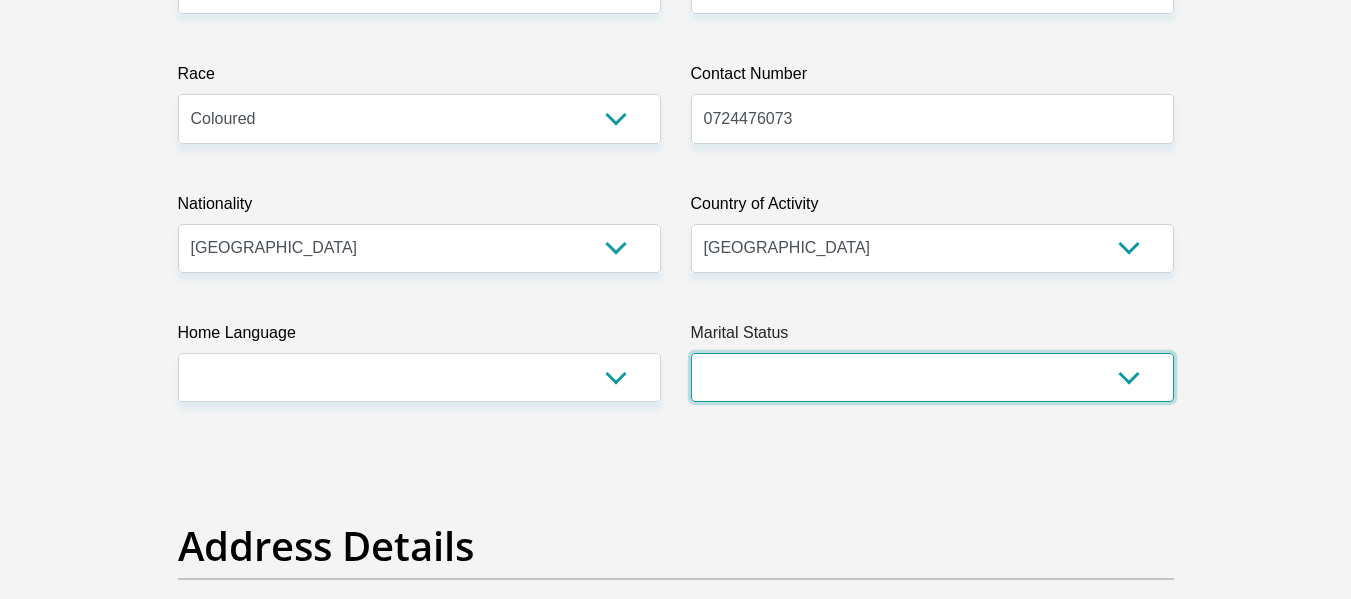 click on "Married ANC
Single
Divorced
Widowed
Married COP or Customary Law" at bounding box center [932, 377] 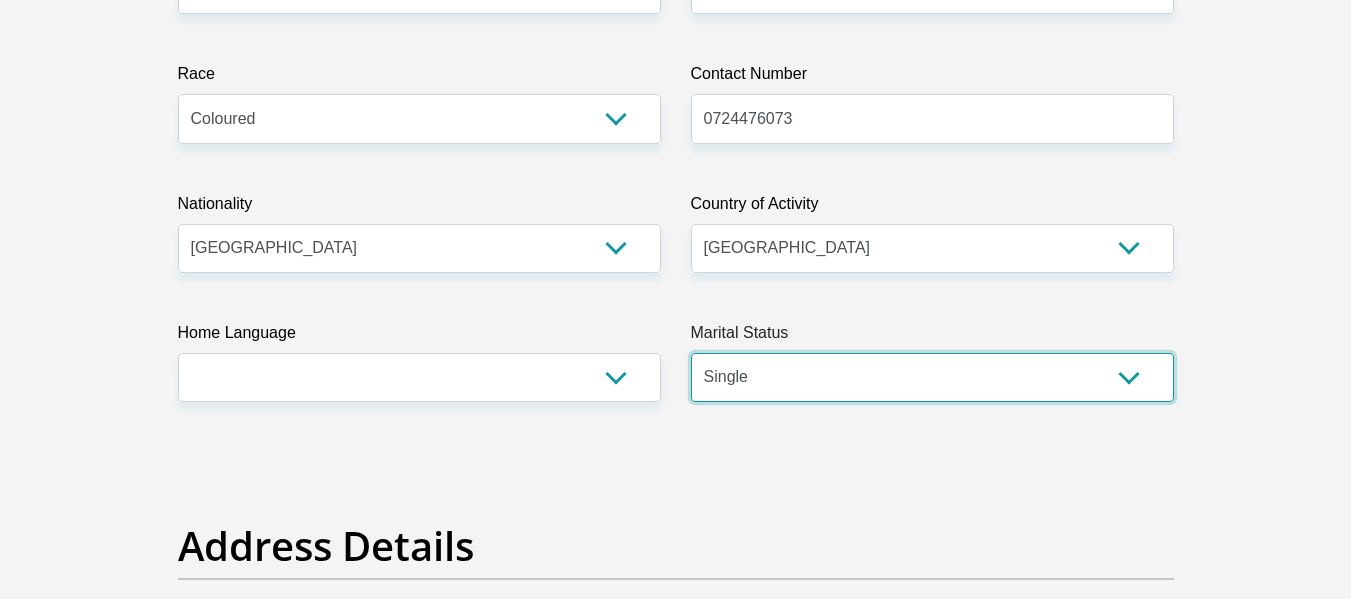 click on "Married ANC
Single
Divorced
Widowed
Married COP or Customary Law" at bounding box center [932, 377] 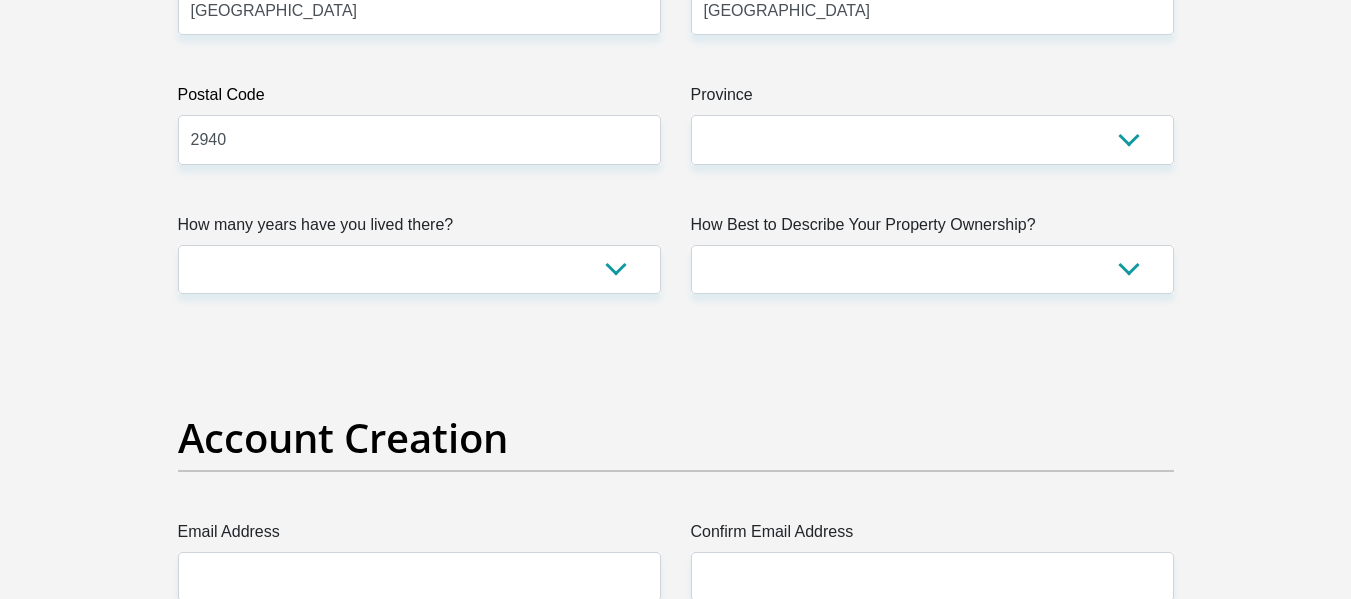scroll, scrollTop: 1325, scrollLeft: 0, axis: vertical 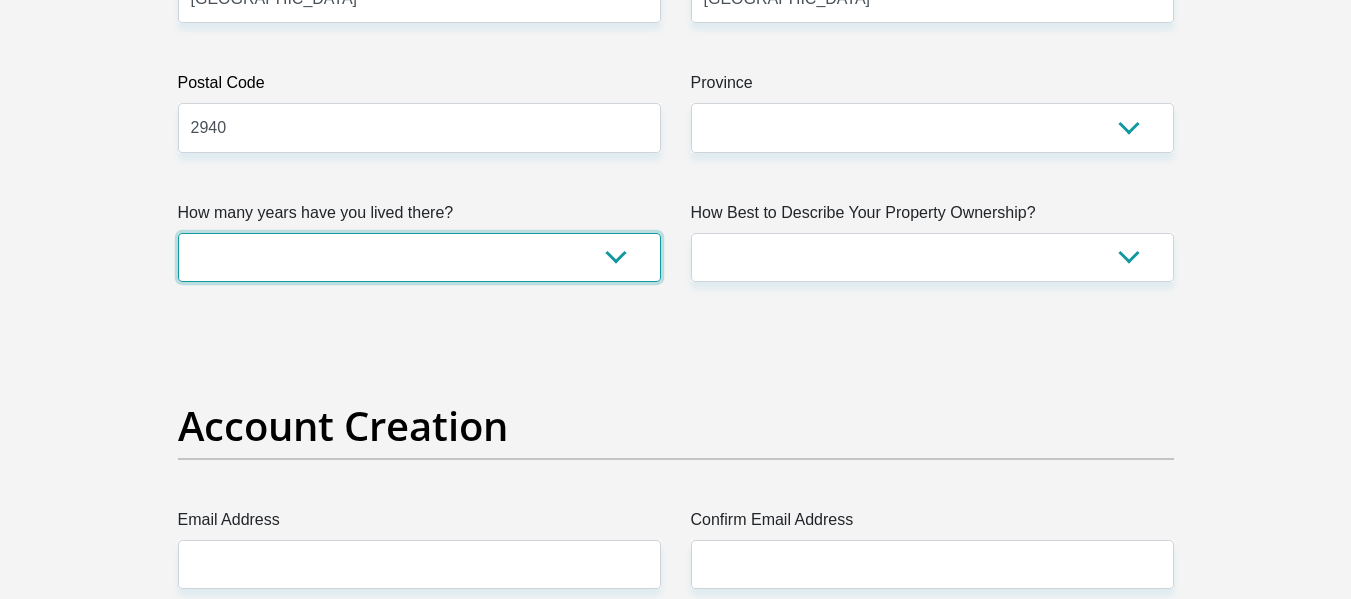 click on "less than 1 year
1-3 years
3-5 years
5+ years" at bounding box center [419, 257] 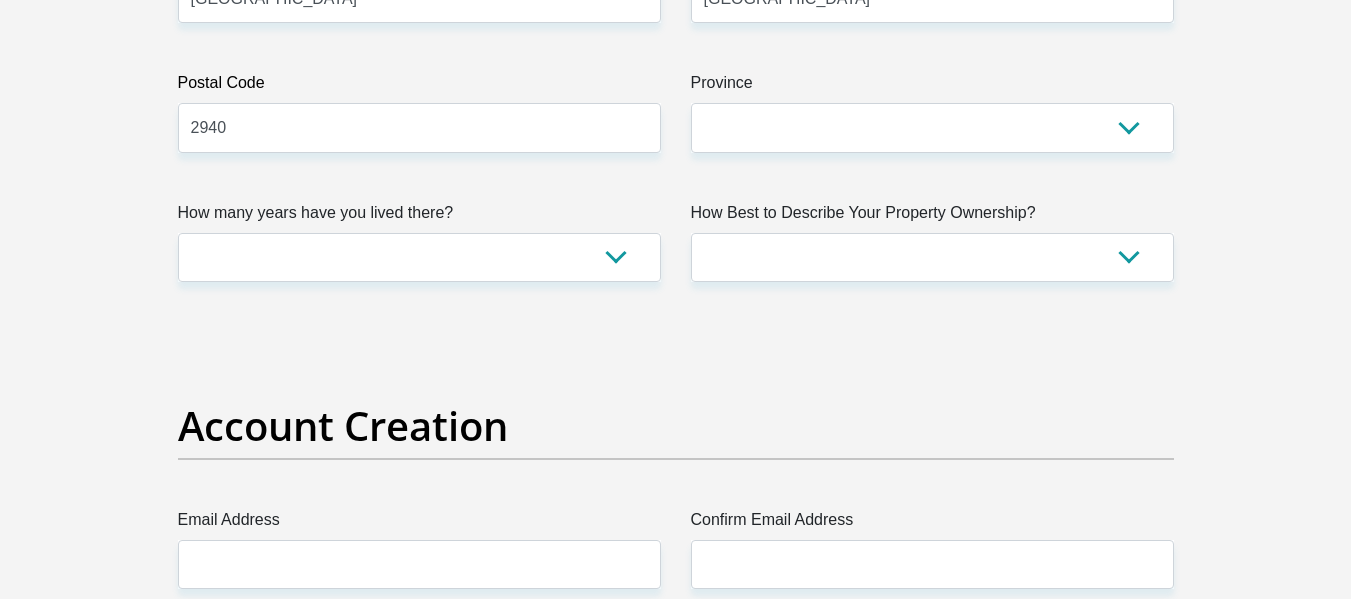 click on "Account Creation" at bounding box center (676, 426) 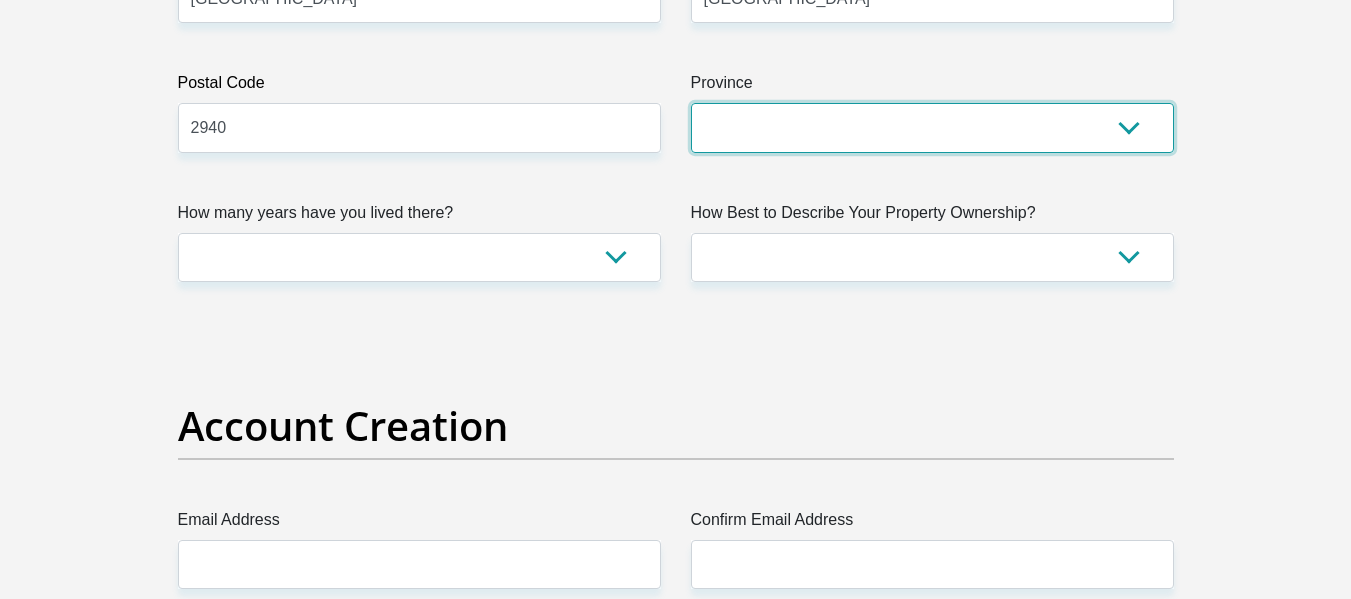 click on "Eastern Cape
Free State
Gauteng
KwaZulu-Natal
Limpopo
Mpumalanga
Northern Cape
North West
Western Cape" at bounding box center (932, 127) 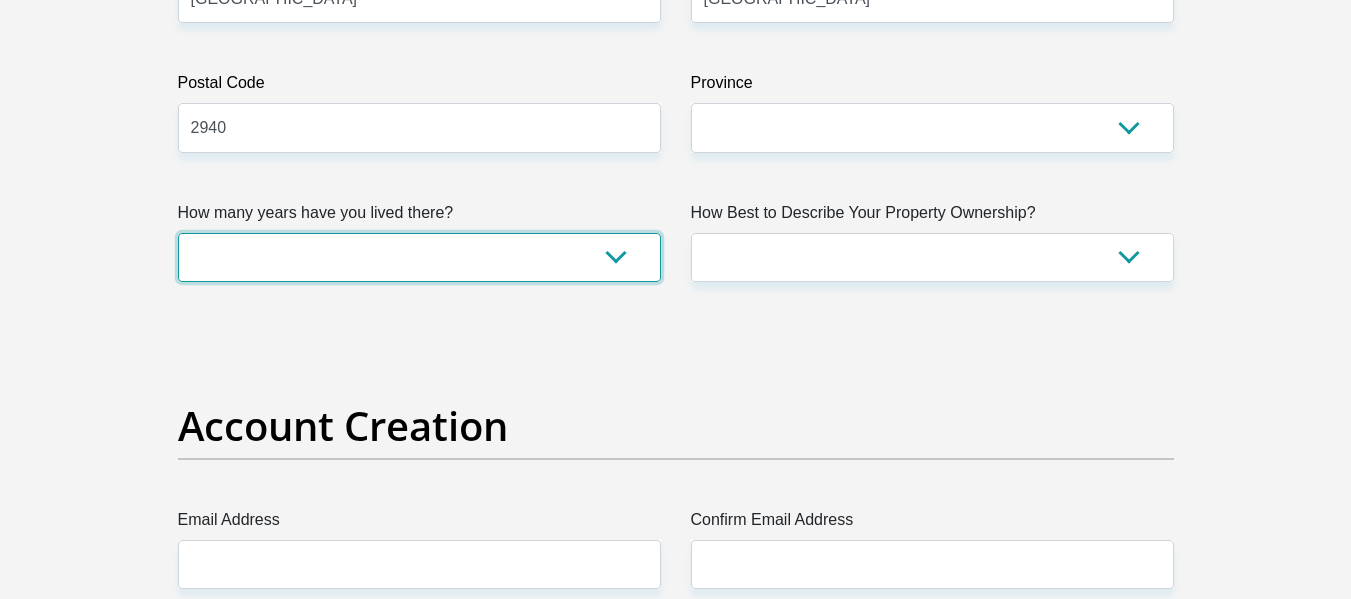 click on "less than 1 year
1-3 years
3-5 years
5+ years" at bounding box center (419, 257) 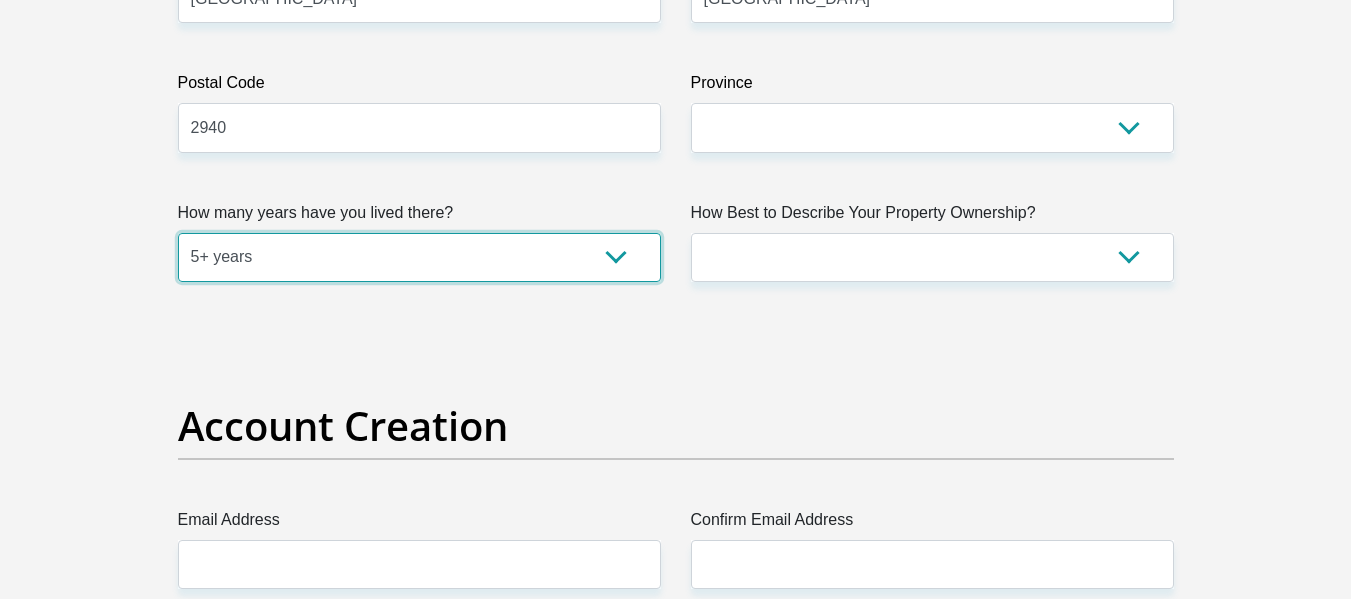 click on "less than 1 year
1-3 years
3-5 years
5+ years" at bounding box center [419, 257] 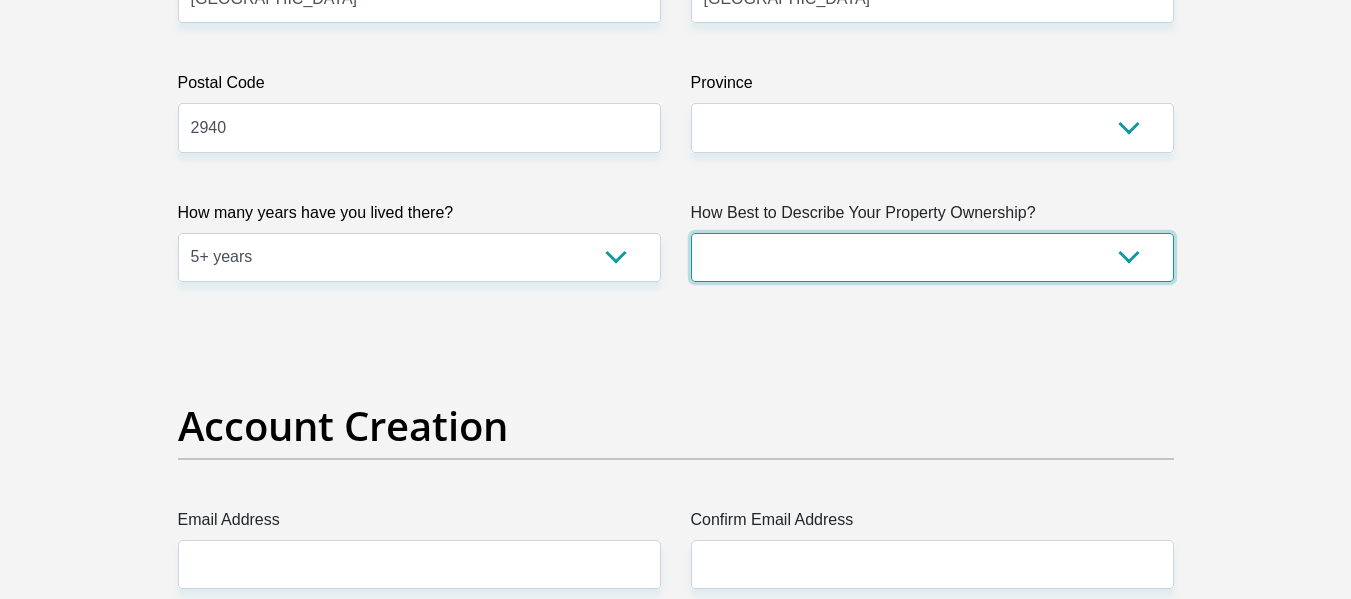 drag, startPoint x: 1109, startPoint y: 276, endPoint x: 1093, endPoint y: 299, distance: 28.01785 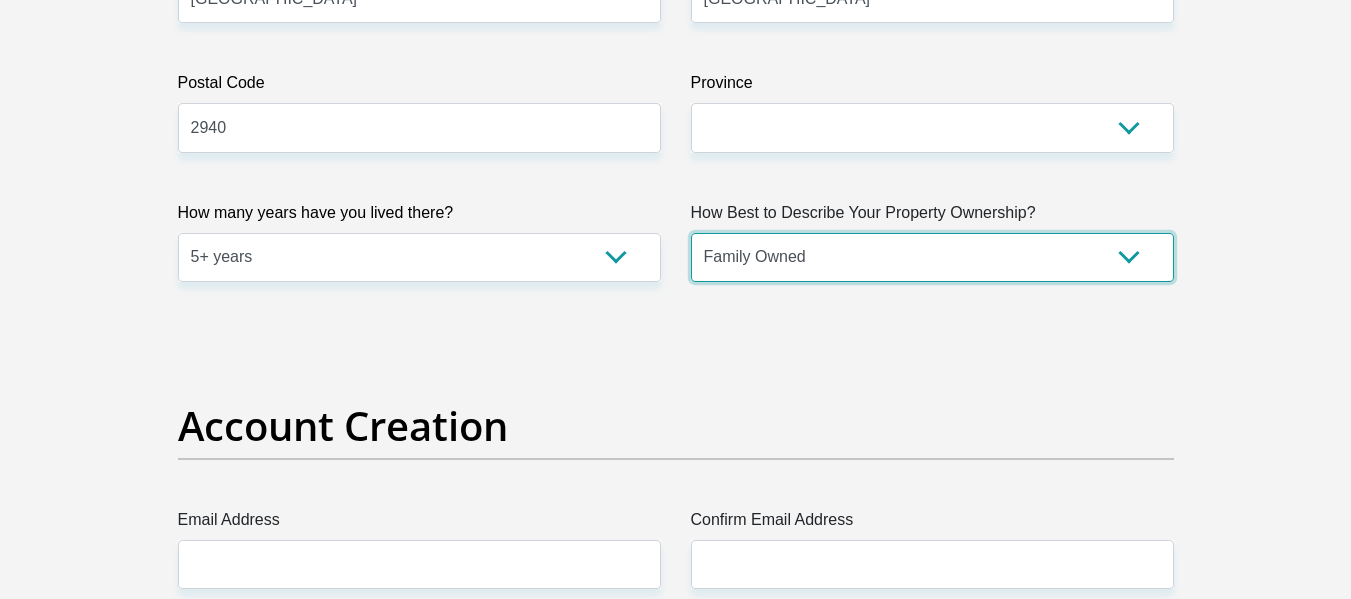 click on "Owned
Rented
Family Owned
Company Dwelling" at bounding box center [932, 257] 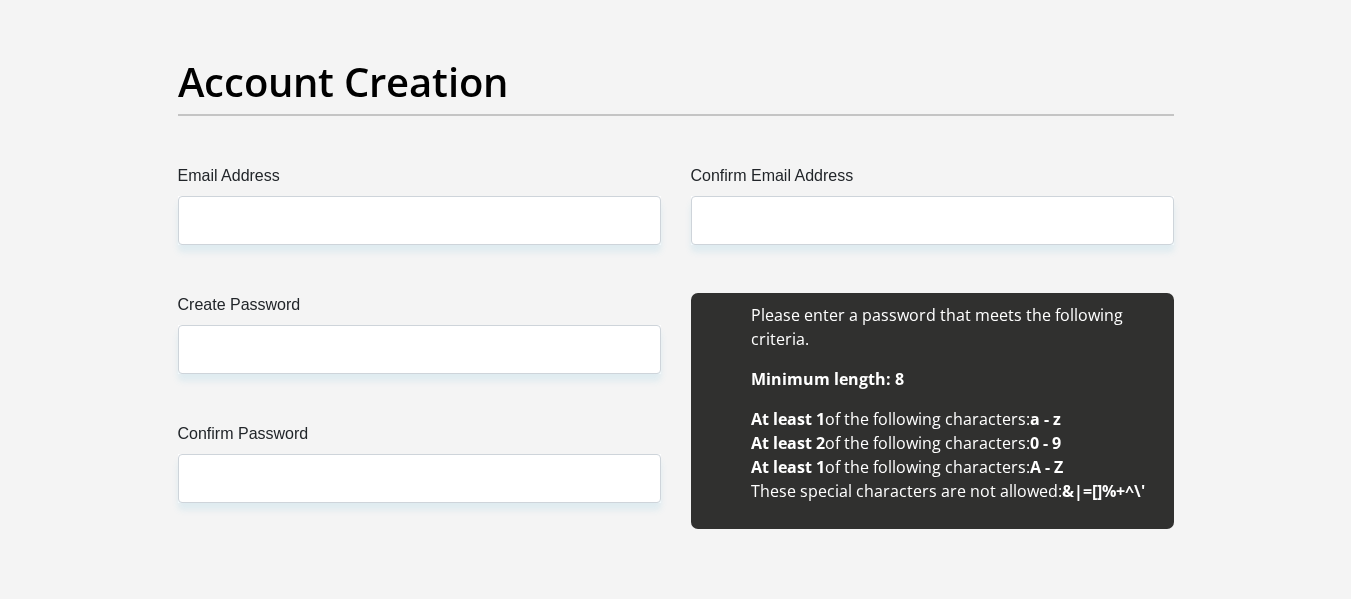 scroll, scrollTop: 1682, scrollLeft: 0, axis: vertical 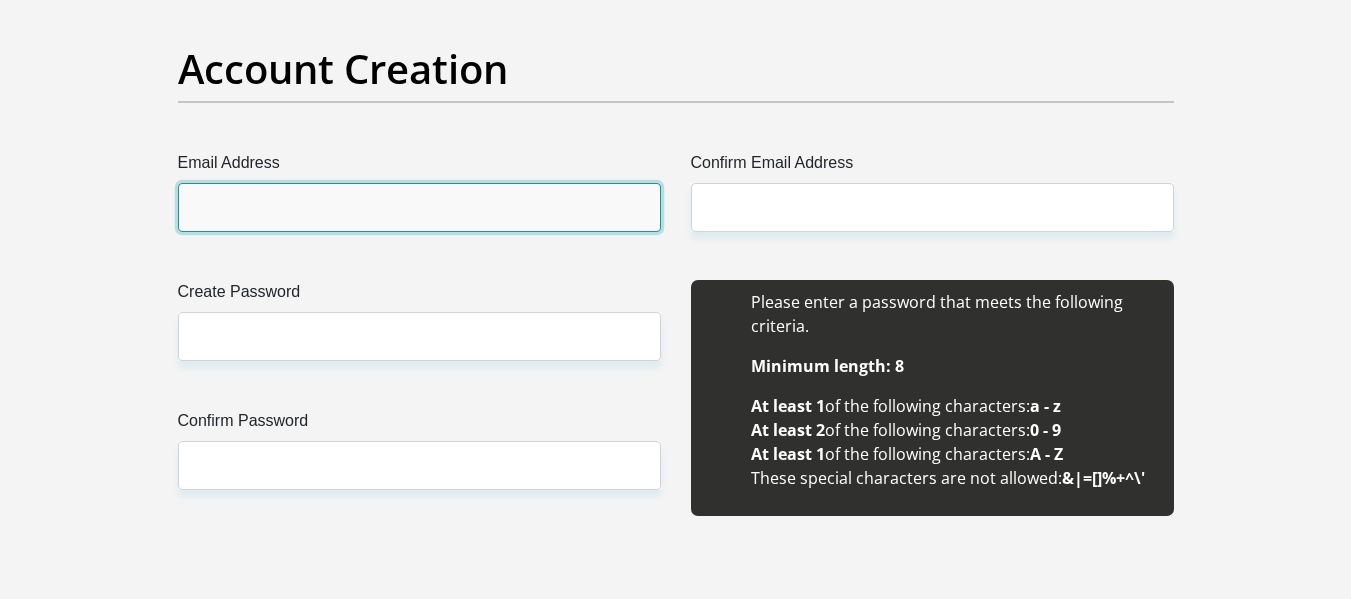 click on "Email Address" at bounding box center [419, 207] 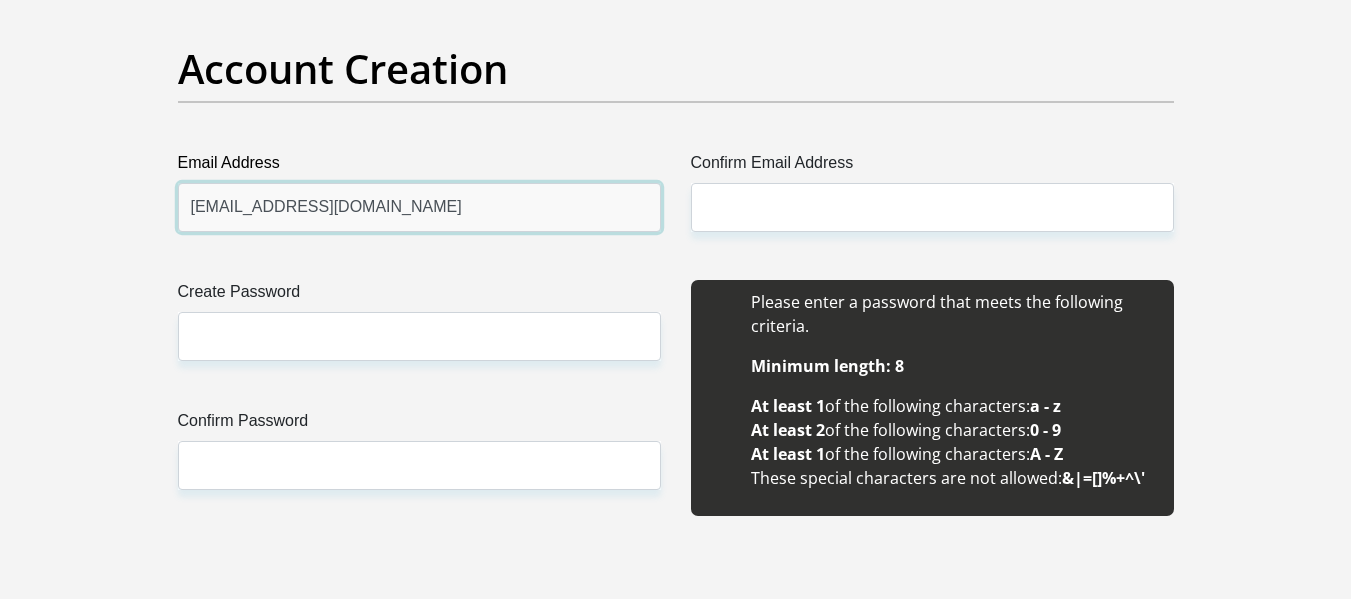 type on "bathandwa.sena@gmail.com" 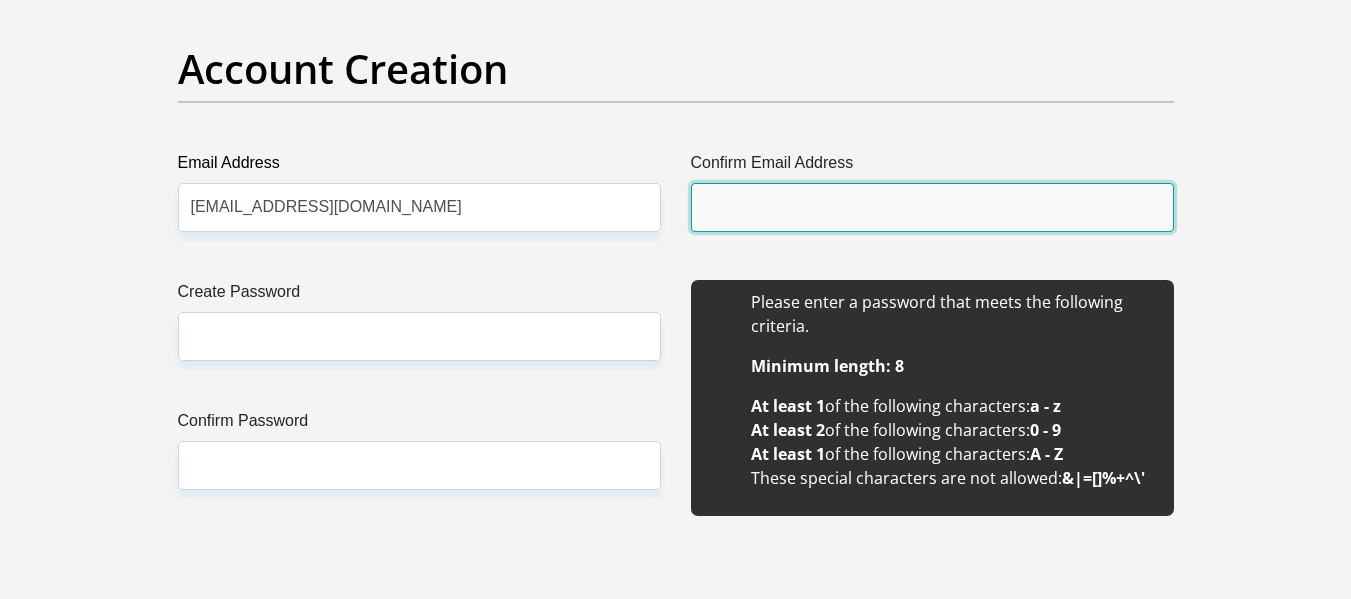 click on "Confirm Email Address" at bounding box center [932, 207] 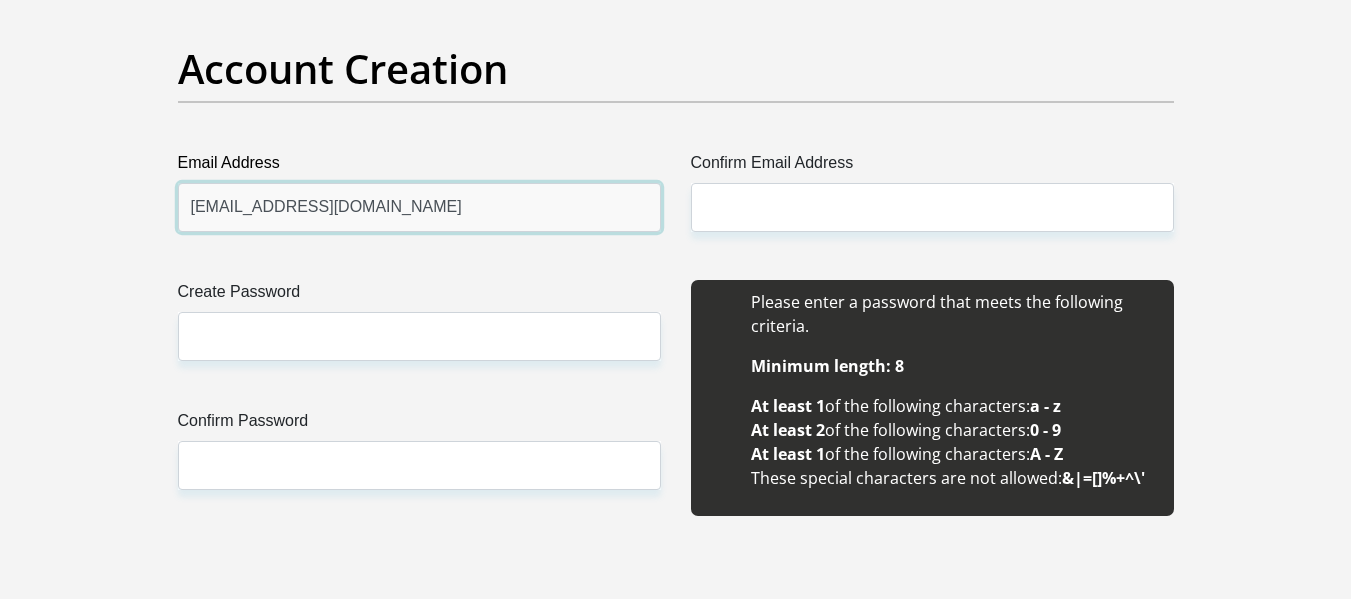 drag, startPoint x: 427, startPoint y: 224, endPoint x: 0, endPoint y: 265, distance: 428.96387 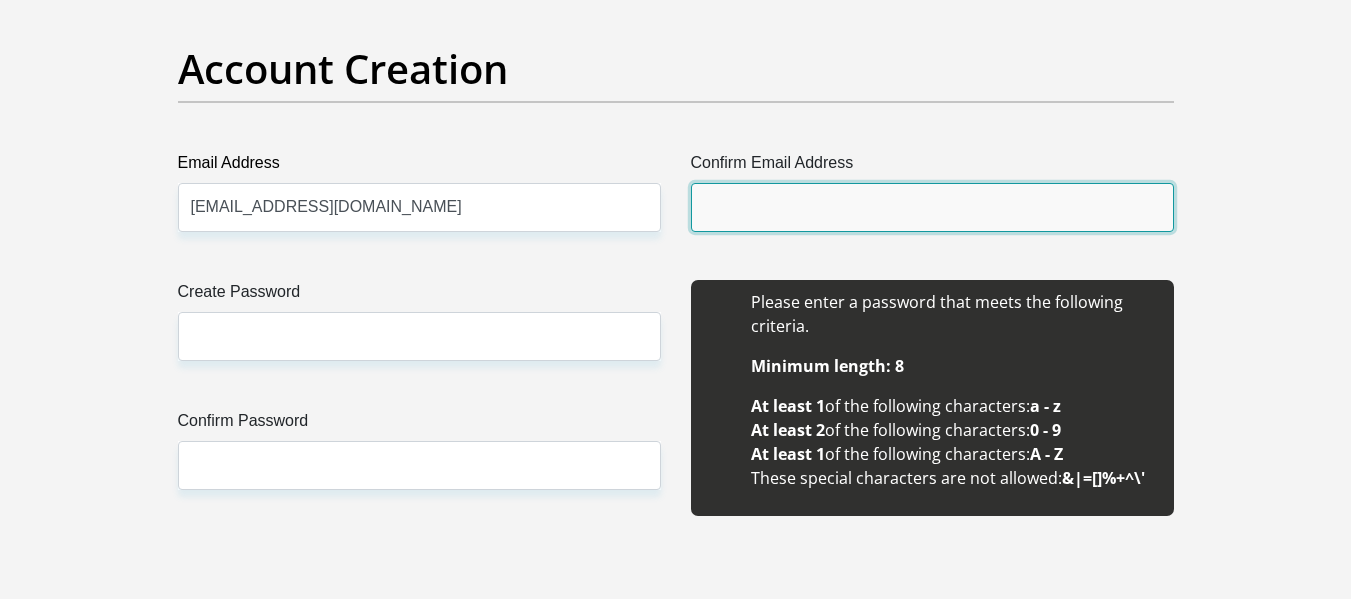 click on "Confirm Email Address" at bounding box center [932, 207] 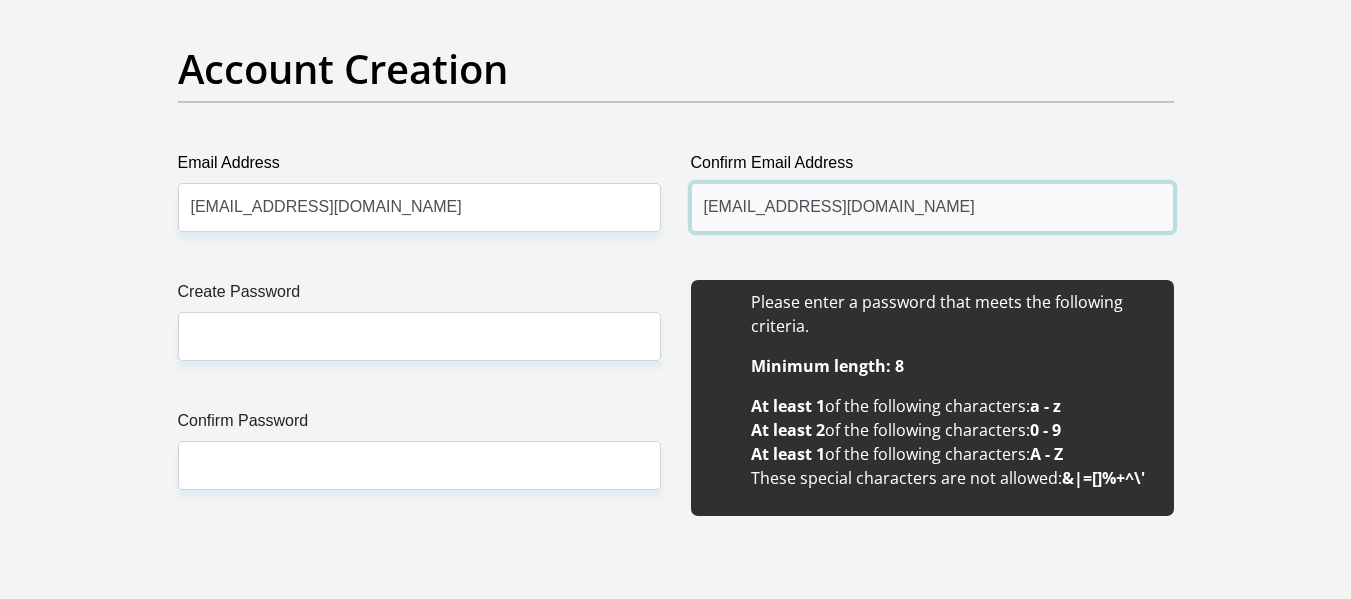 type on "bathandwa.sena@gmail.com" 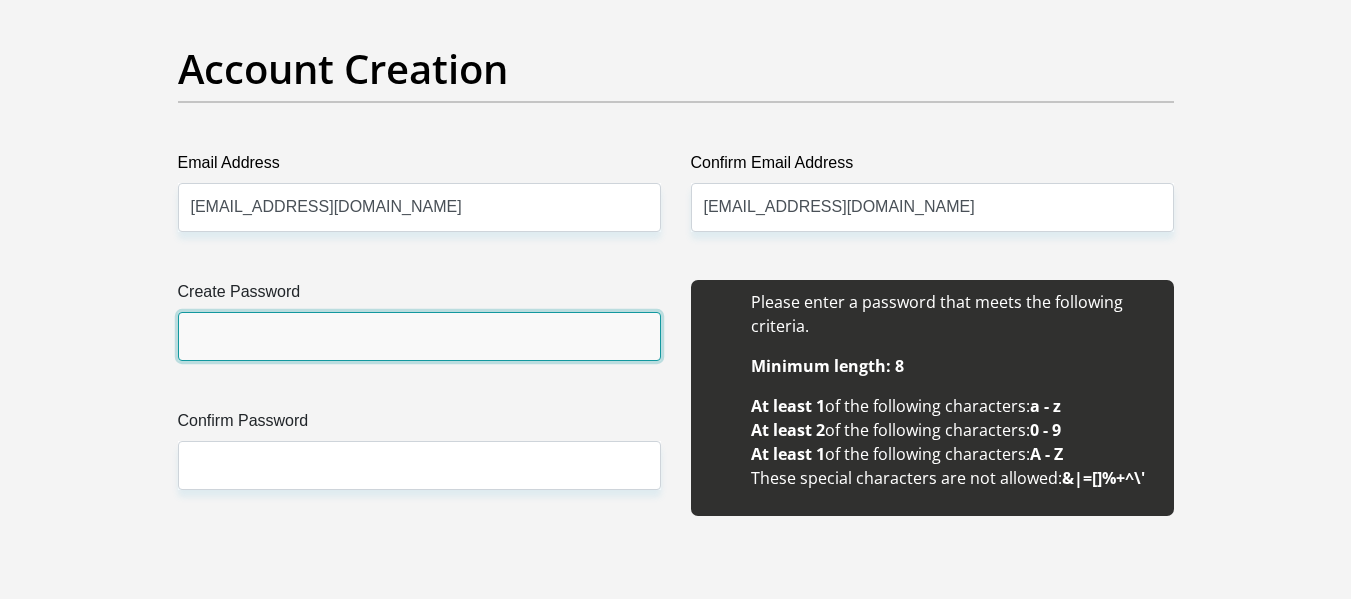 click on "Create Password" at bounding box center (419, 336) 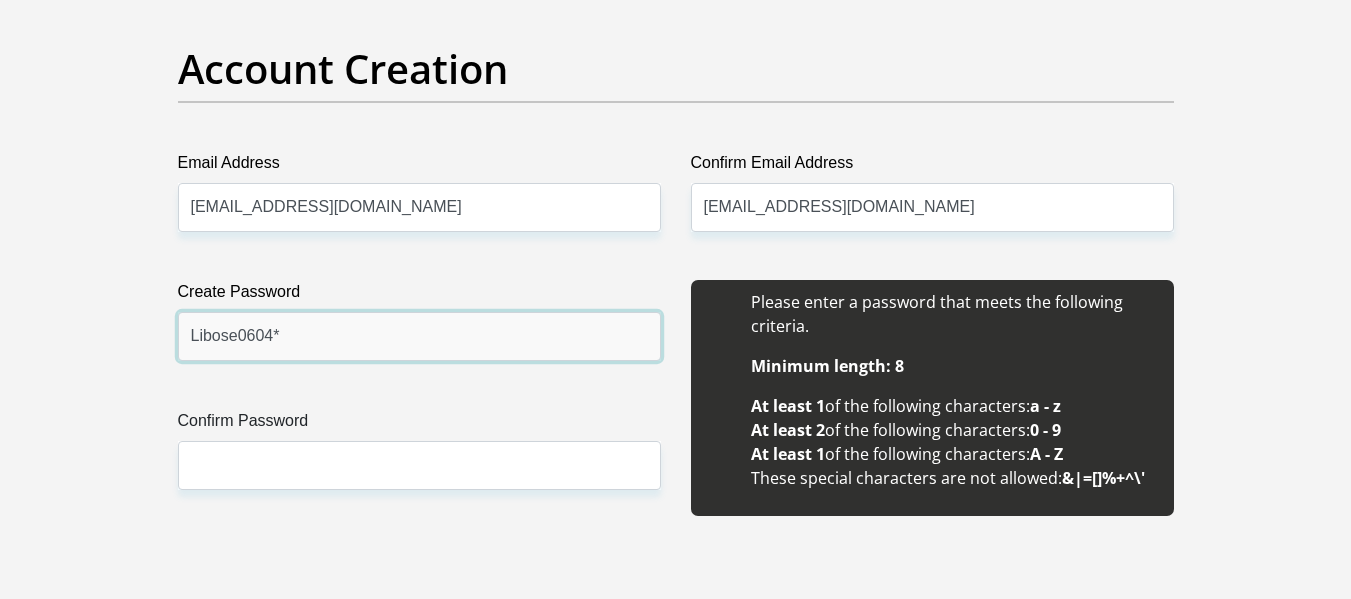drag, startPoint x: 438, startPoint y: 330, endPoint x: 44, endPoint y: 366, distance: 395.64127 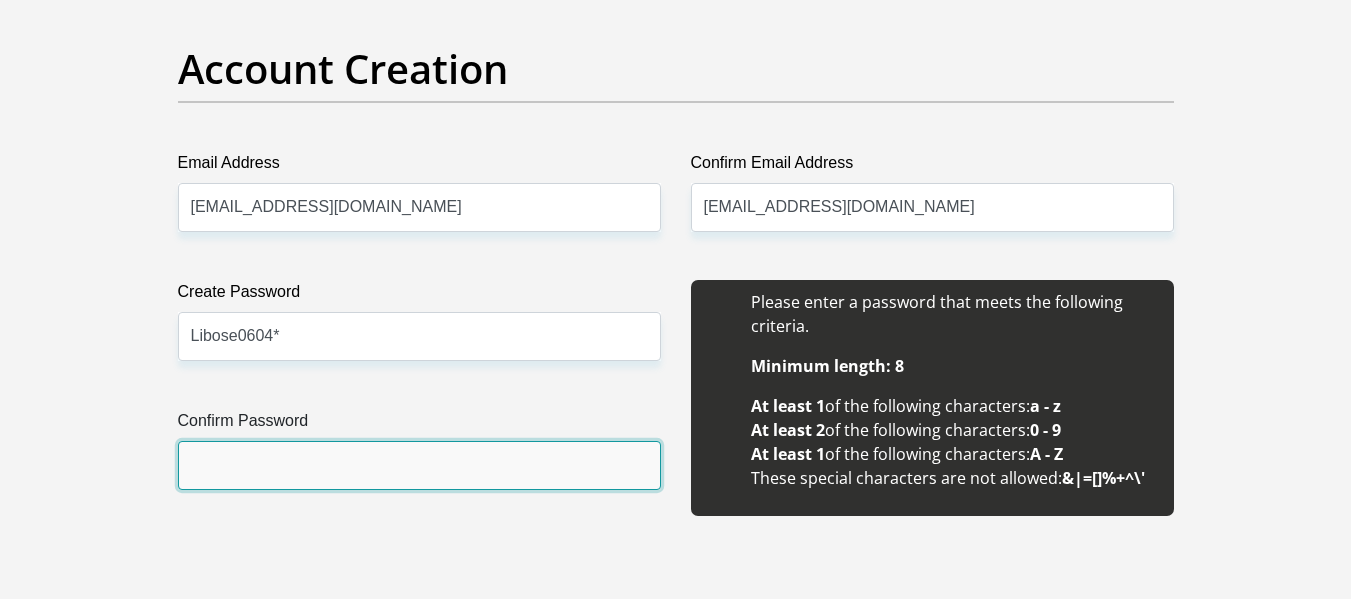 click on "Confirm Password" at bounding box center (419, 465) 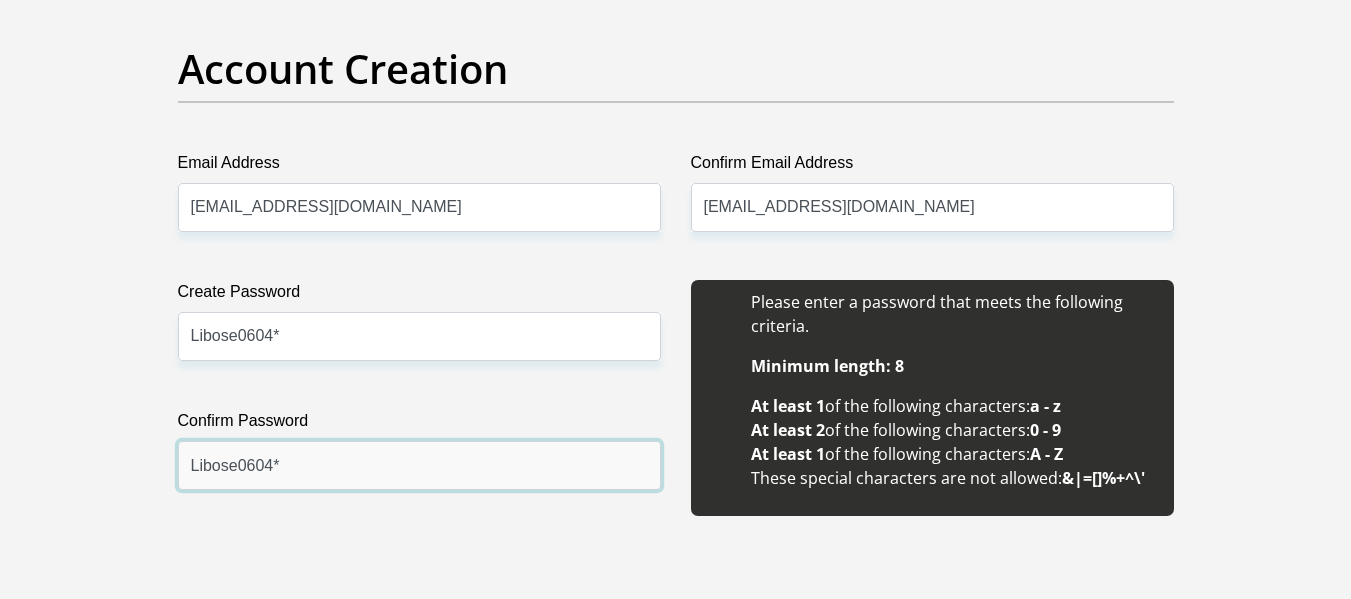 scroll, scrollTop: 2206, scrollLeft: 0, axis: vertical 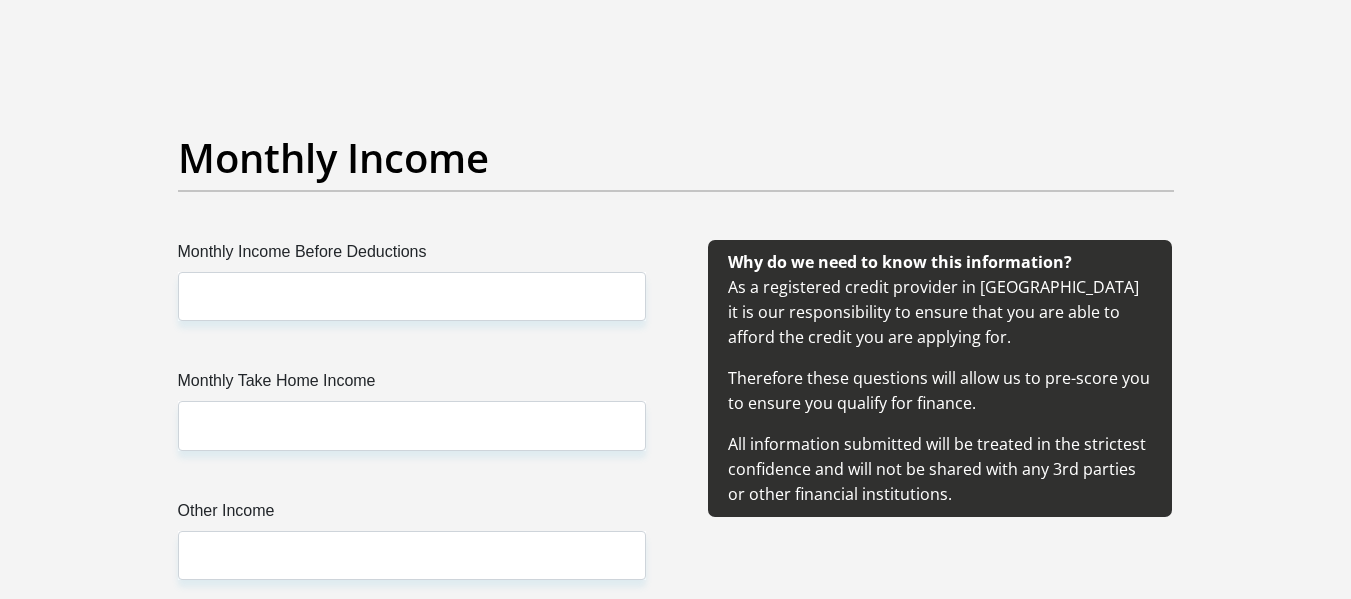 type on "Libose0604*" 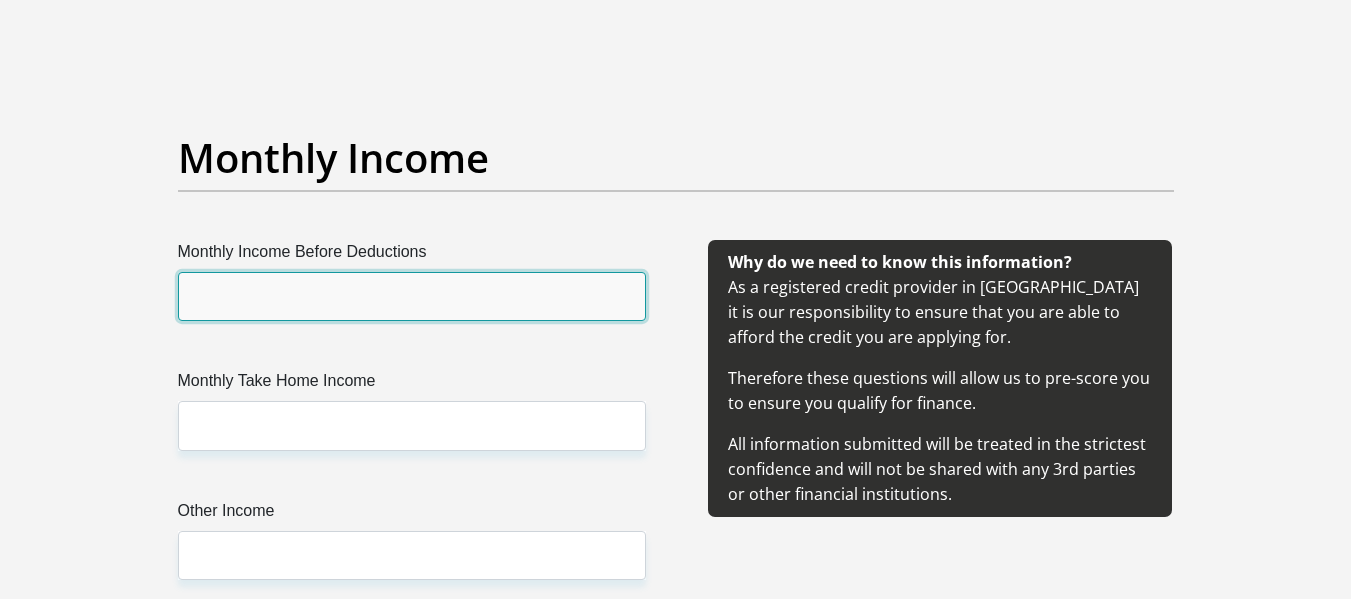 click on "Monthly Income Before Deductions" at bounding box center (412, 296) 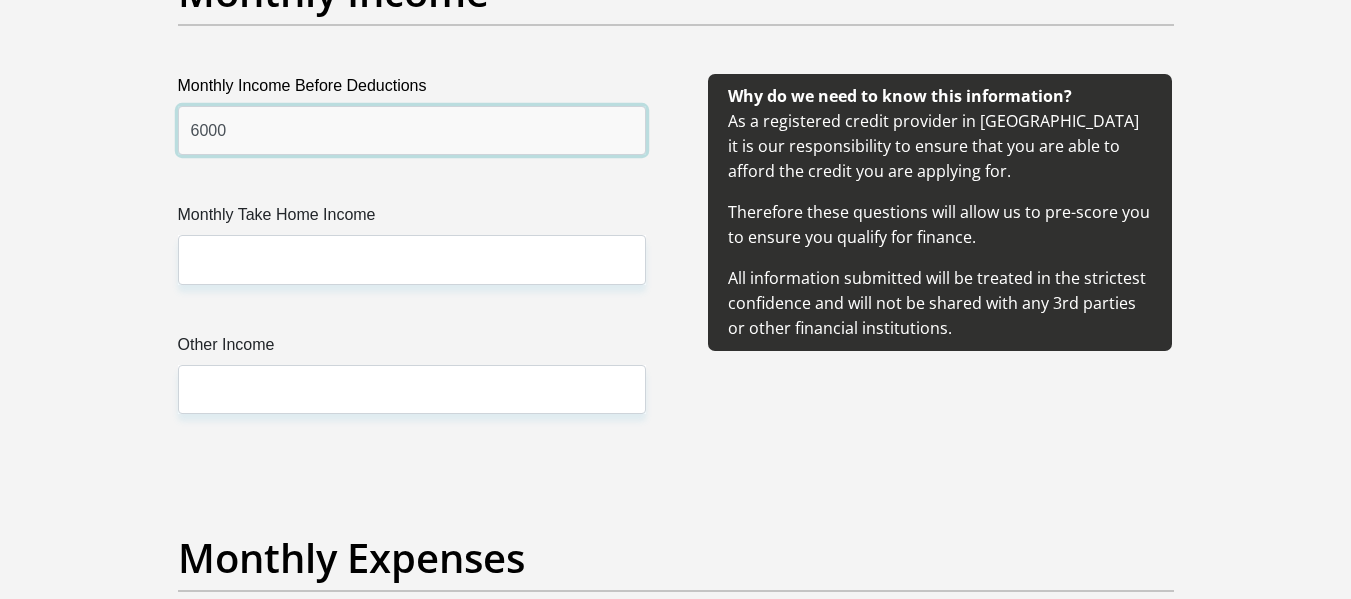 scroll, scrollTop: 2385, scrollLeft: 0, axis: vertical 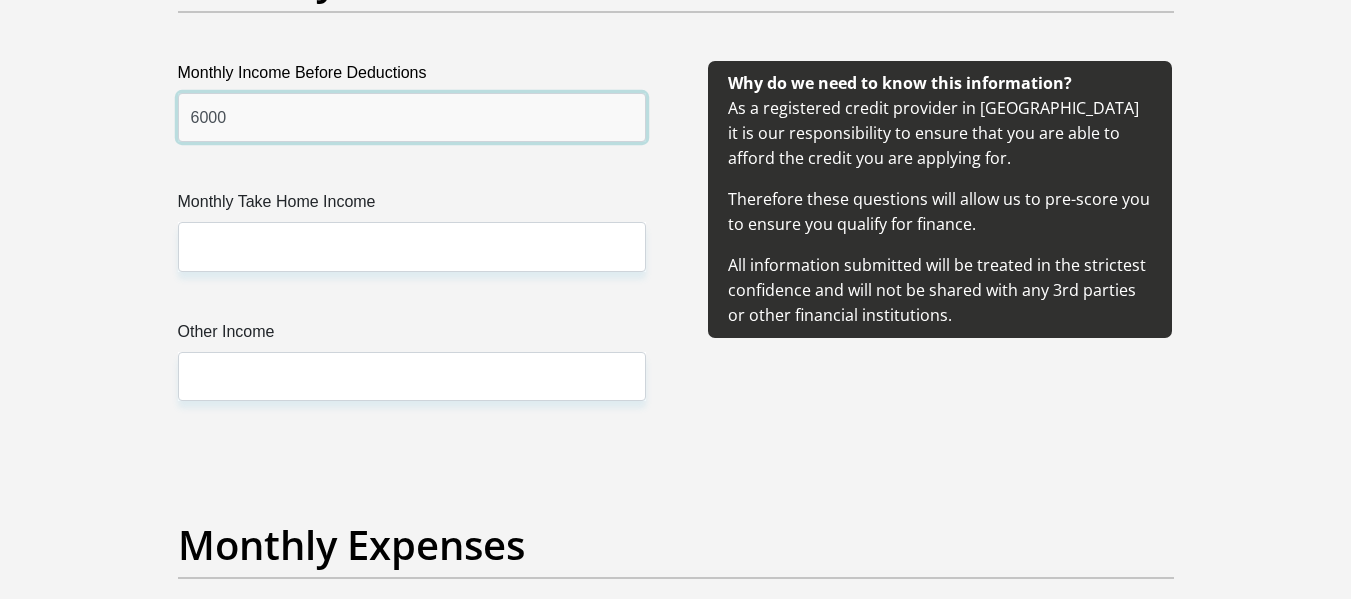 type on "6000" 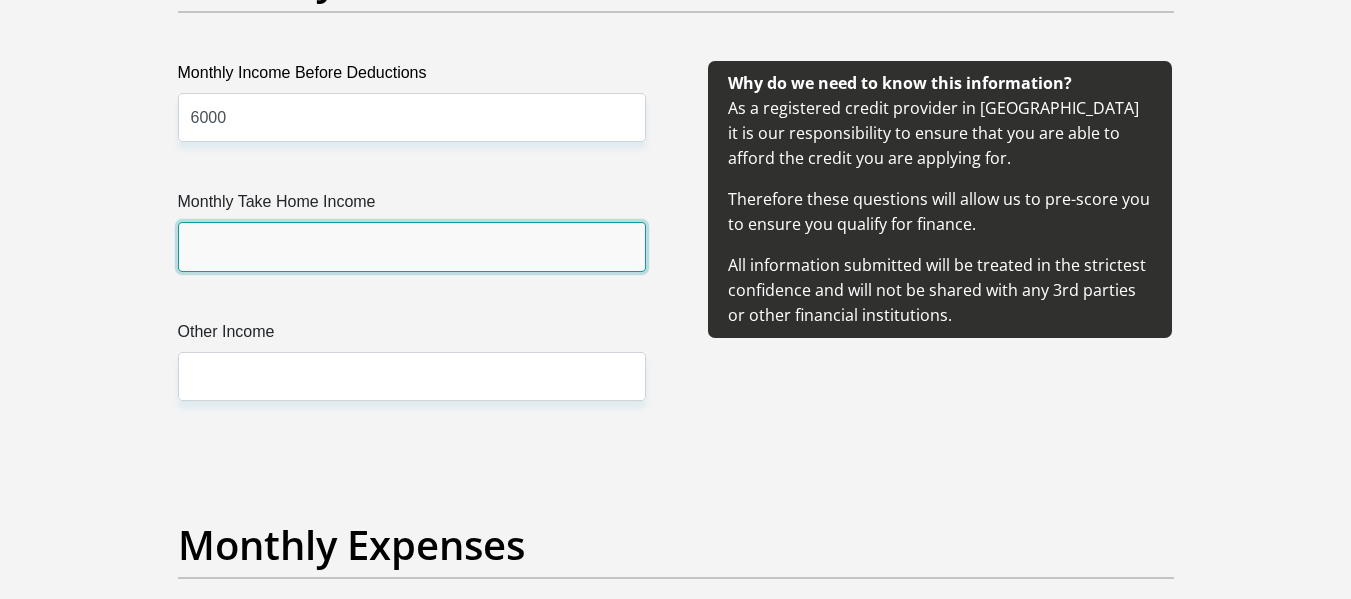 click on "Monthly Take Home Income" at bounding box center (412, 246) 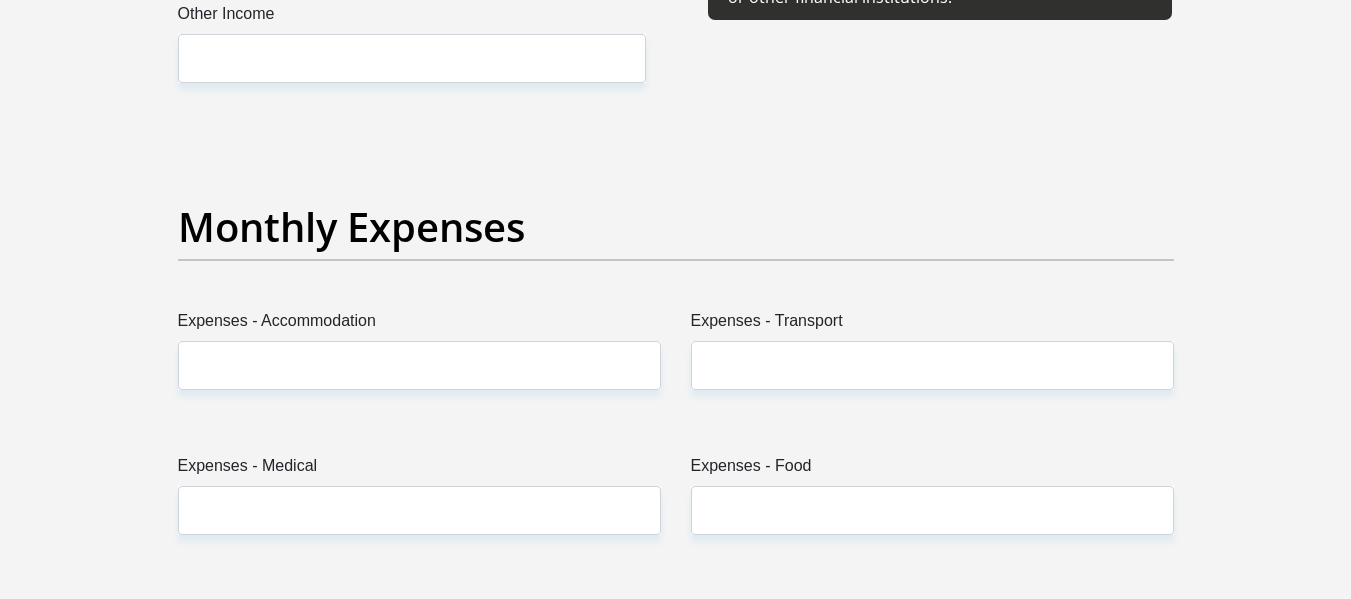 scroll, scrollTop: 2741, scrollLeft: 0, axis: vertical 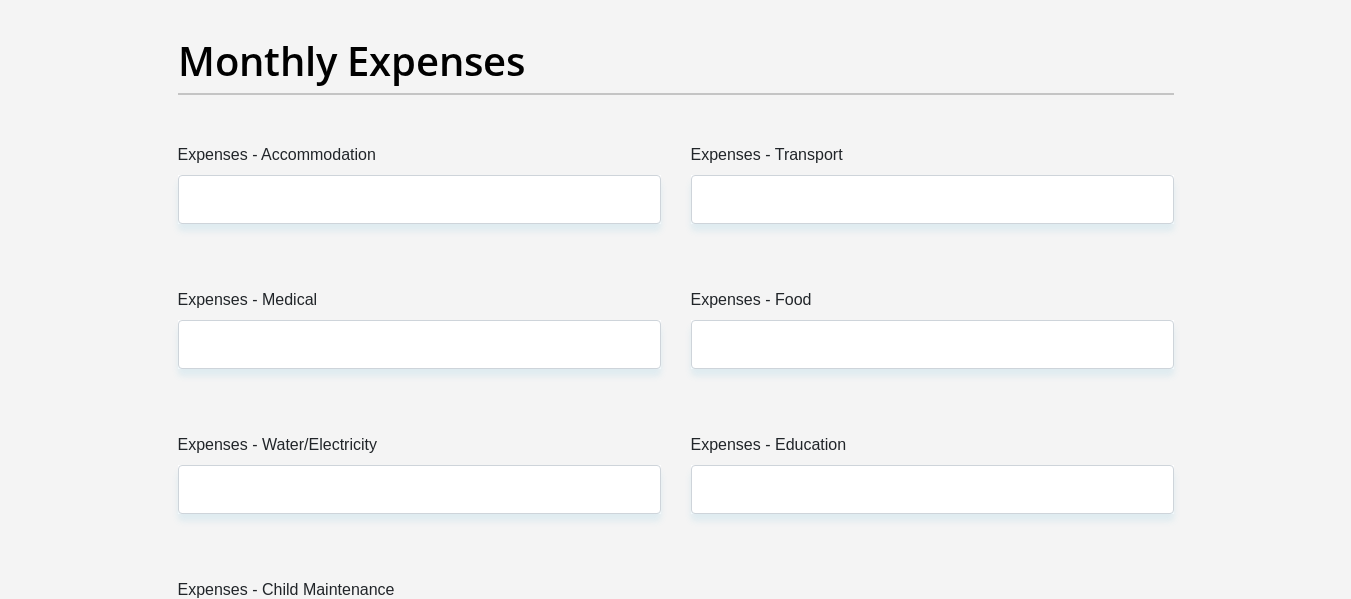type on "6000" 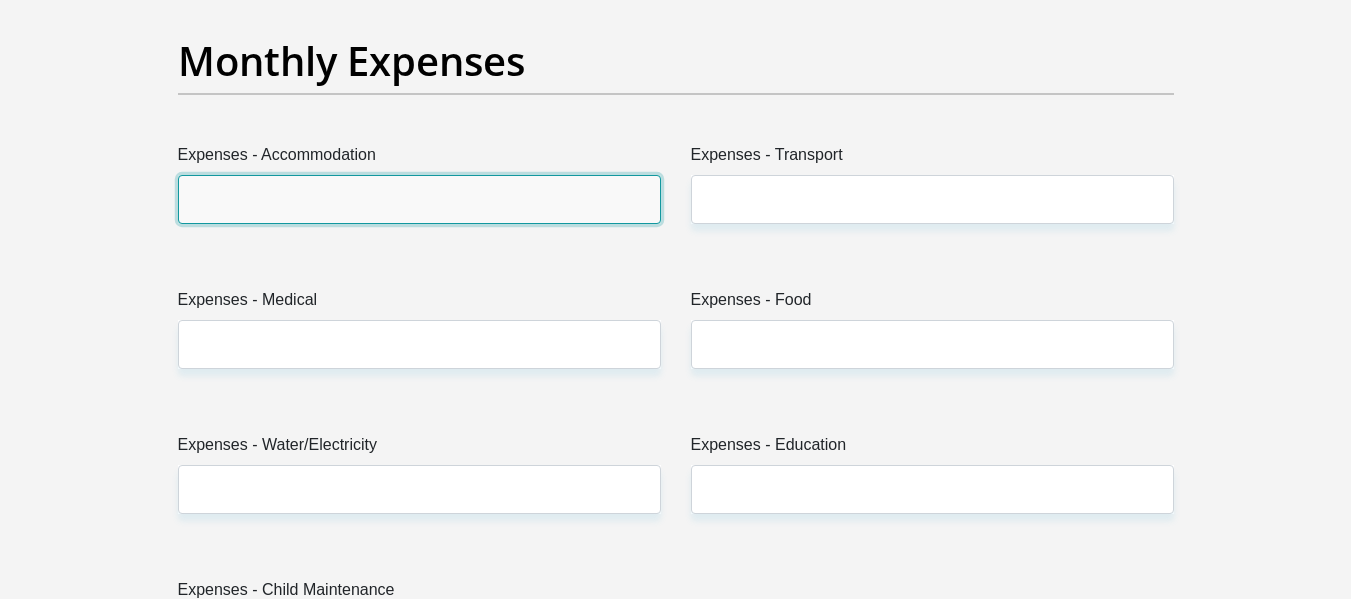 click on "Expenses - Accommodation" at bounding box center [419, 199] 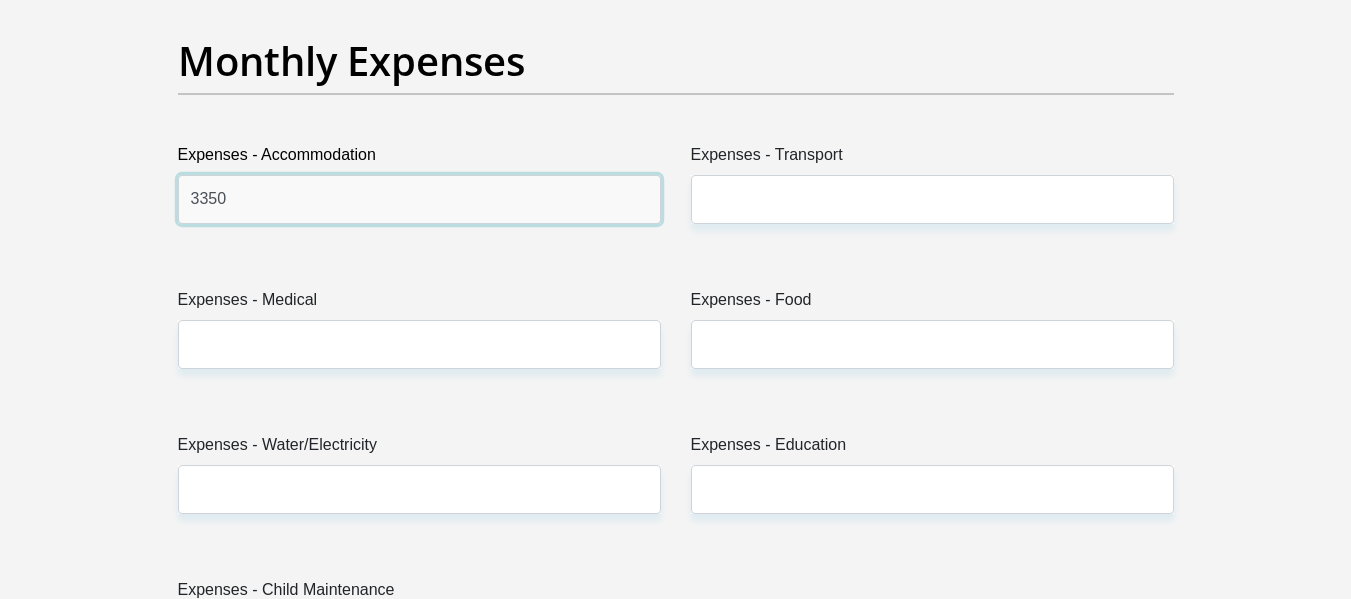 type on "3350" 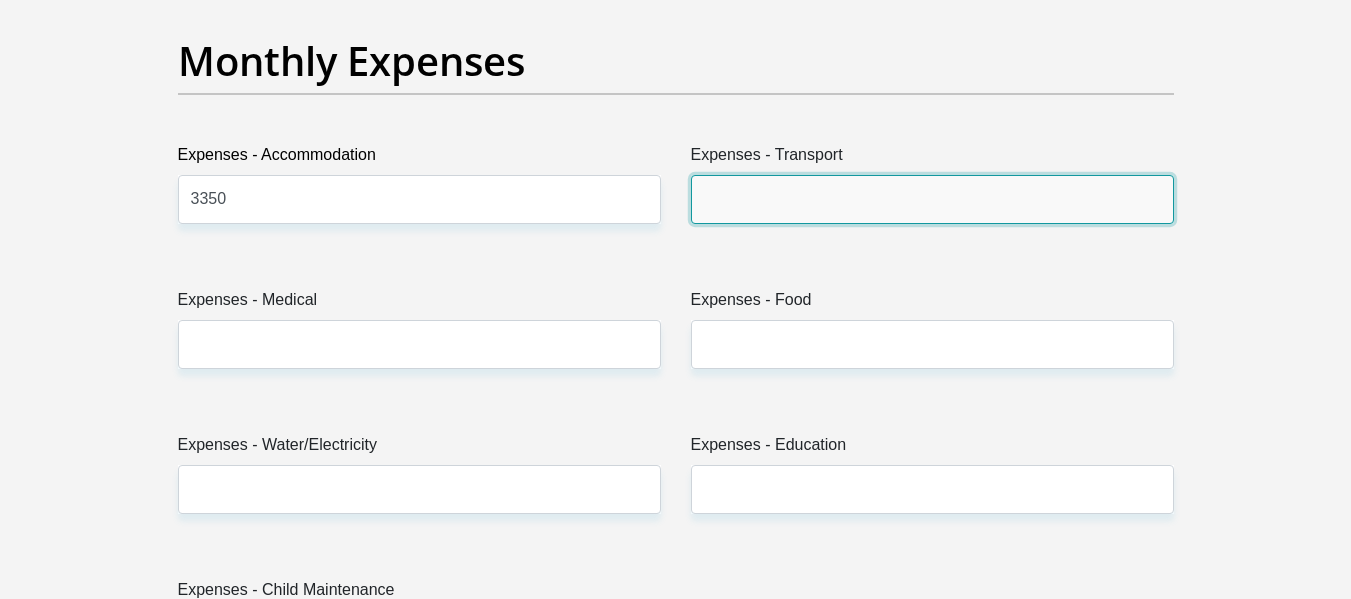 click on "Expenses - Transport" at bounding box center [932, 199] 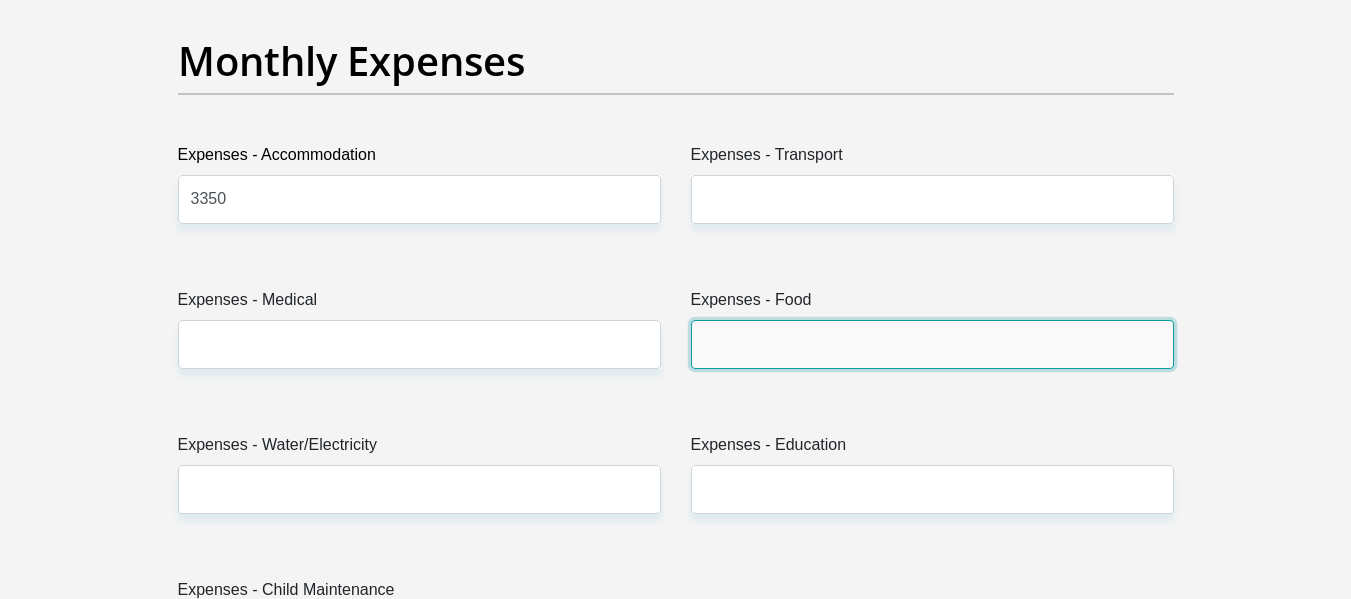 click on "Expenses - Food" at bounding box center [932, 344] 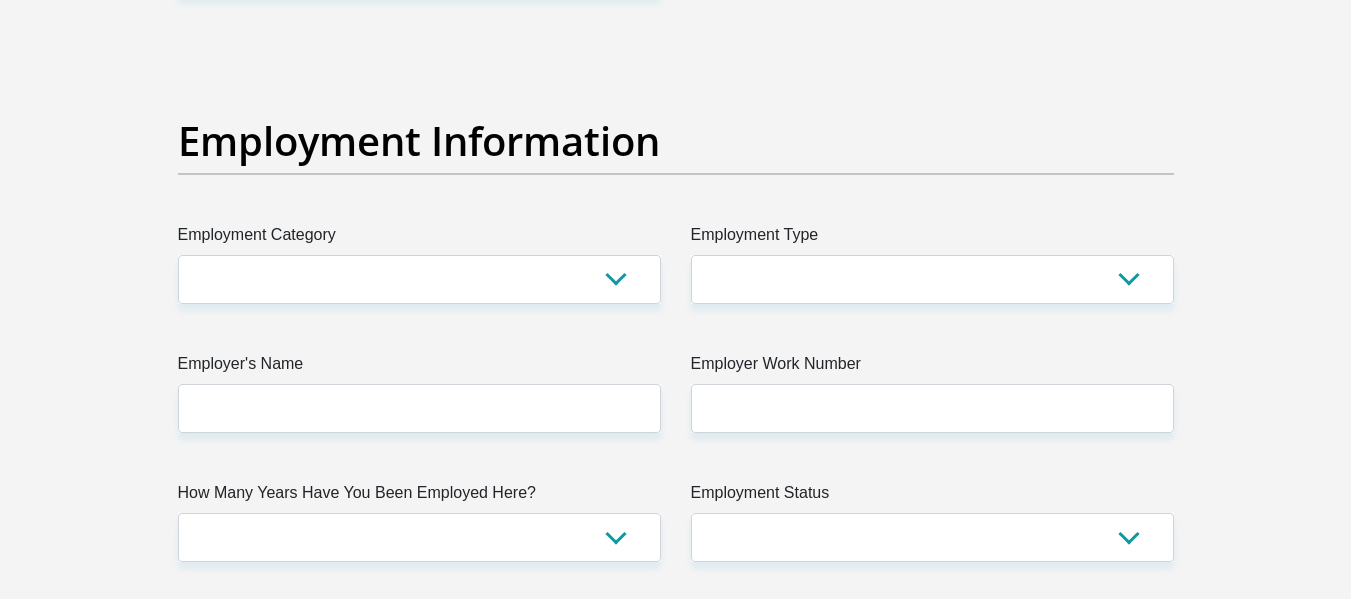 scroll, scrollTop: 3595, scrollLeft: 0, axis: vertical 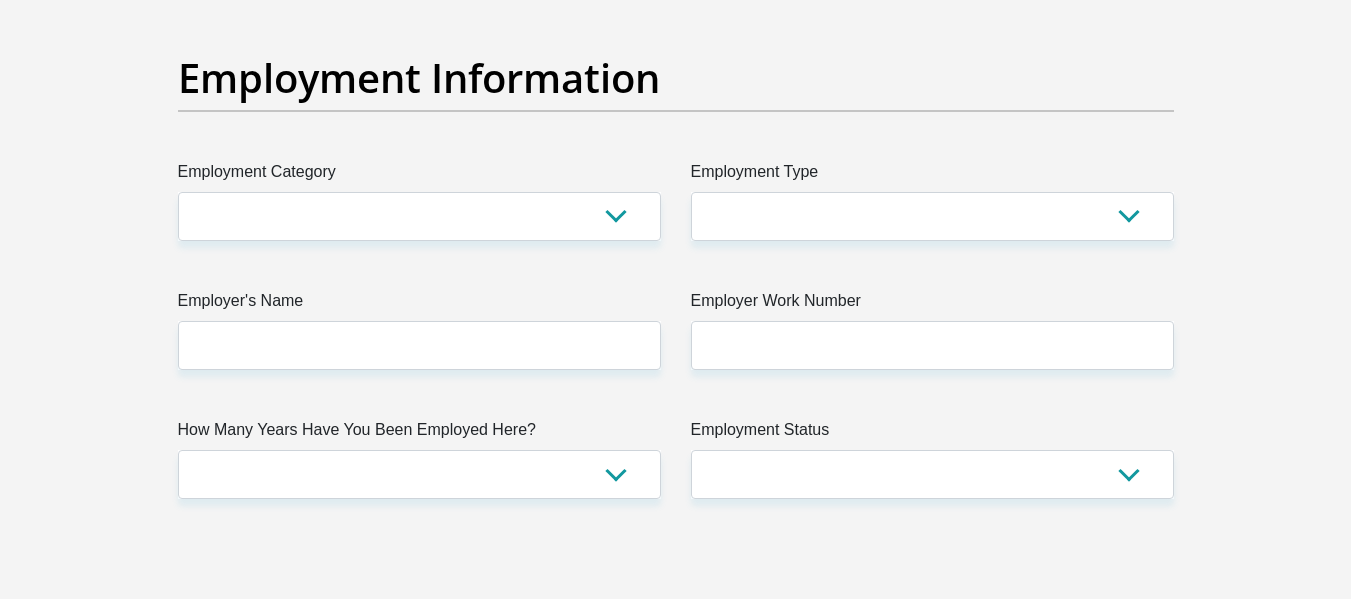 type on "1200" 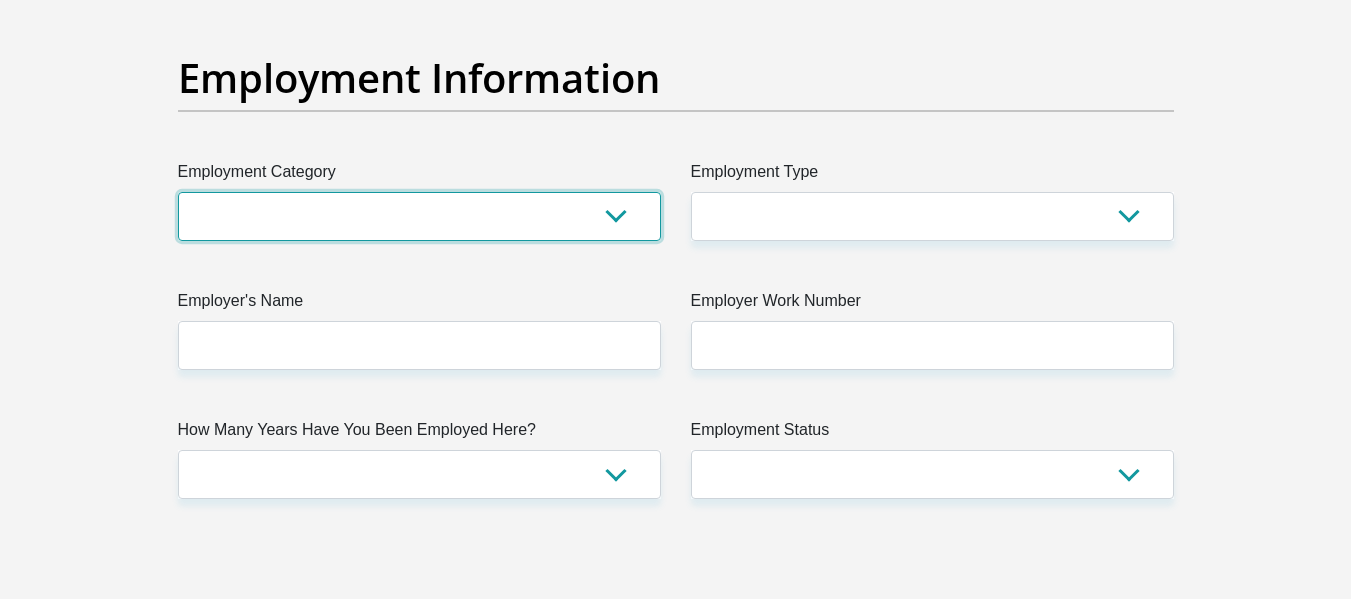 click on "AGRICULTURE
ALCOHOL & TOBACCO
CONSTRUCTION MATERIALS
METALLURGY
EQUIPMENT FOR RENEWABLE ENERGY
SPECIALIZED CONTRACTORS
CAR
GAMING (INCL. INTERNET
OTHER WHOLESALE
UNLICENSED PHARMACEUTICALS
CURRENCY EXCHANGE HOUSES
OTHER FINANCIAL INSTITUTIONS & INSURANCE
REAL ESTATE AGENTS
OIL & GAS
OTHER MATERIALS (E.G. IRON ORE)
PRECIOUS STONES & PRECIOUS METALS
POLITICAL ORGANIZATIONS
RELIGIOUS ORGANIZATIONS(NOT SECTS)
ACTI. HAVING BUSINESS DEAL WITH PUBLIC ADMINISTRATION
LAUNDROMATS" at bounding box center (419, 216) 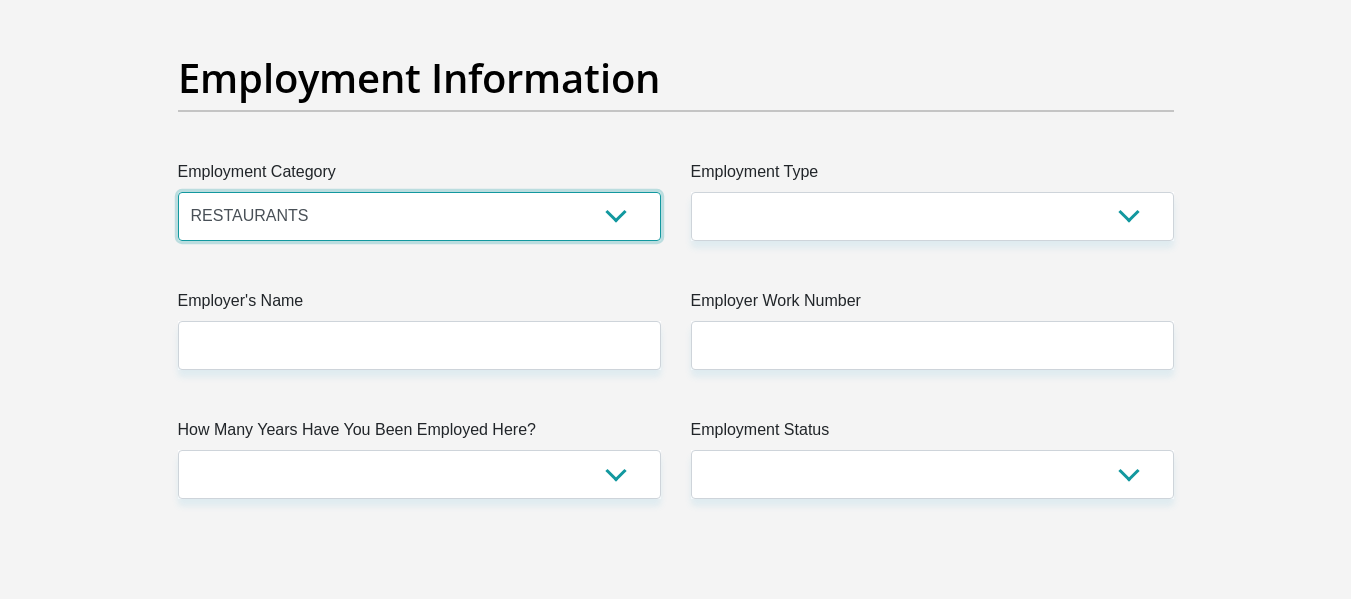 click on "AGRICULTURE
ALCOHOL & TOBACCO
CONSTRUCTION MATERIALS
METALLURGY
EQUIPMENT FOR RENEWABLE ENERGY
SPECIALIZED CONTRACTORS
CAR
GAMING (INCL. INTERNET
OTHER WHOLESALE
UNLICENSED PHARMACEUTICALS
CURRENCY EXCHANGE HOUSES
OTHER FINANCIAL INSTITUTIONS & INSURANCE
REAL ESTATE AGENTS
OIL & GAS
OTHER MATERIALS (E.G. IRON ORE)
PRECIOUS STONES & PRECIOUS METALS
POLITICAL ORGANIZATIONS
RELIGIOUS ORGANIZATIONS(NOT SECTS)
ACTI. HAVING BUSINESS DEAL WITH PUBLIC ADMINISTRATION
LAUNDROMATS" at bounding box center (419, 216) 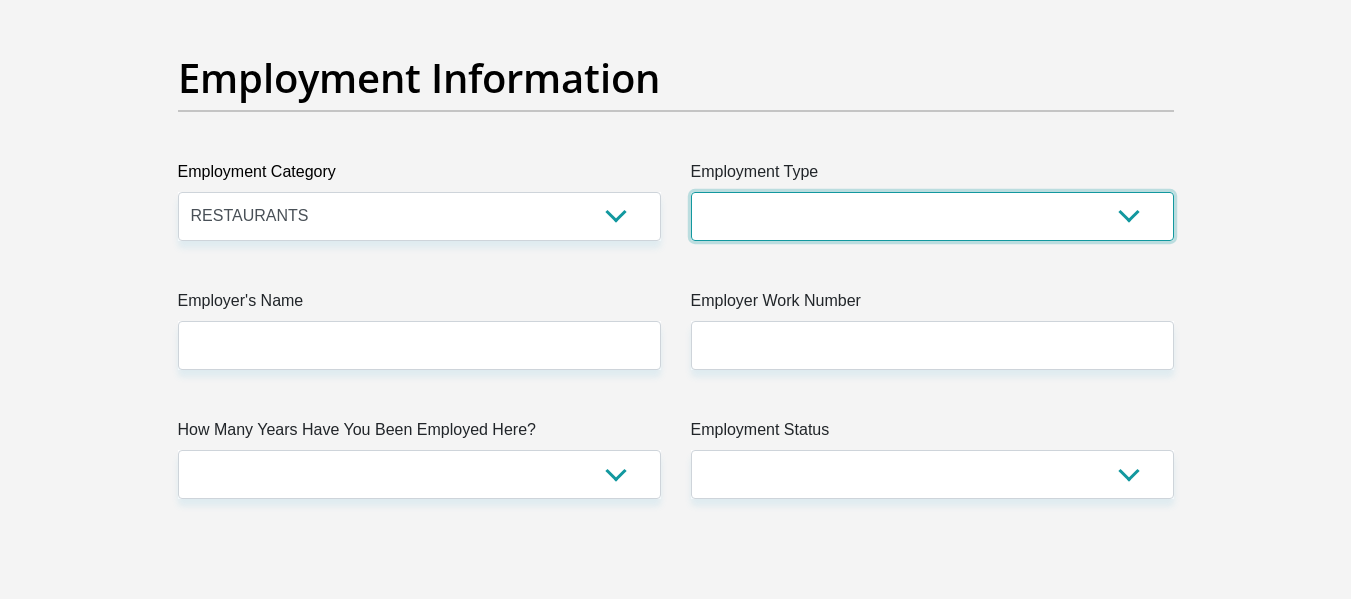 click on "College/Lecturer
Craft Seller
Creative
Driver
Executive
Farmer
Forces - Non Commissioned
Forces - Officer
Hawker
Housewife
Labourer
Licenced Professional
Manager
Miner
Non Licenced Professional
Office Staff/Clerk
Outside Worker
Pensioner
Permanent Teacher
Production/Manufacturing
Sales
Self-Employed
Semi-Professional Worker
Service Industry  Social Worker  Student" at bounding box center (932, 216) 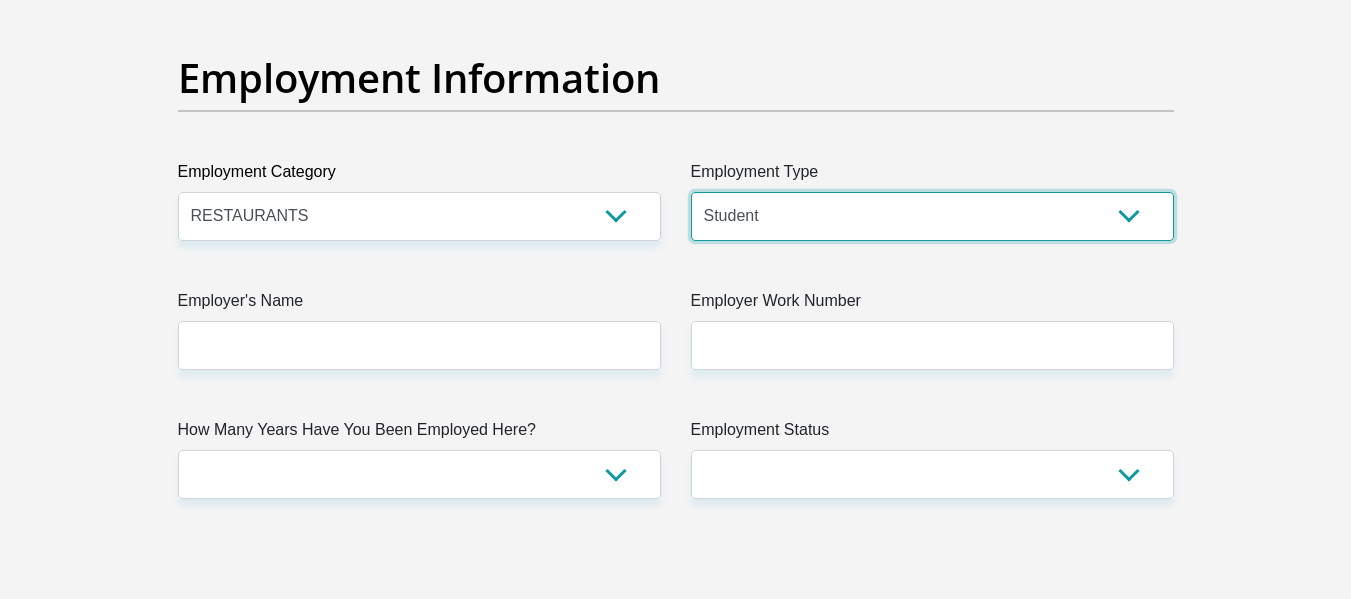 click on "College/Lecturer
Craft Seller
Creative
Driver
Executive
Farmer
Forces - Non Commissioned
Forces - Officer
Hawker
Housewife
Labourer
Licenced Professional
Manager
Miner
Non Licenced Professional
Office Staff/Clerk
Outside Worker
Pensioner
Permanent Teacher
Production/Manufacturing
Sales
Self-Employed
Semi-Professional Worker
Service Industry  Social Worker  Student" at bounding box center [932, 216] 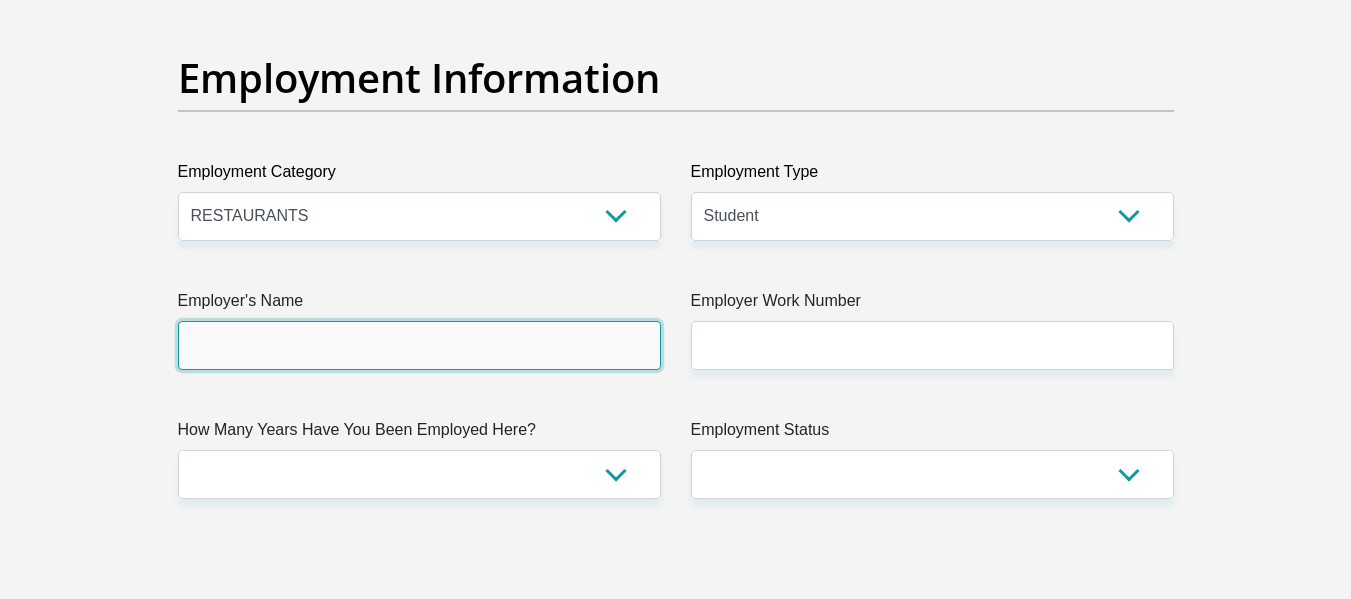 click on "Employer's Name" at bounding box center (419, 345) 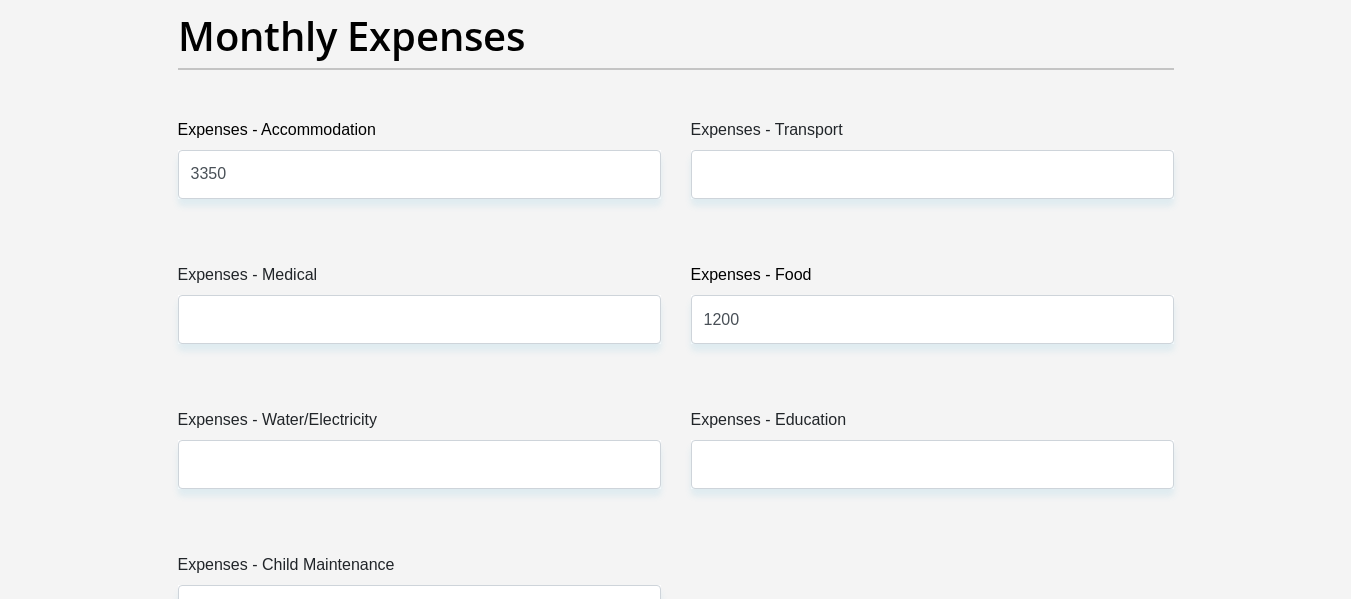 scroll, scrollTop: 2971, scrollLeft: 0, axis: vertical 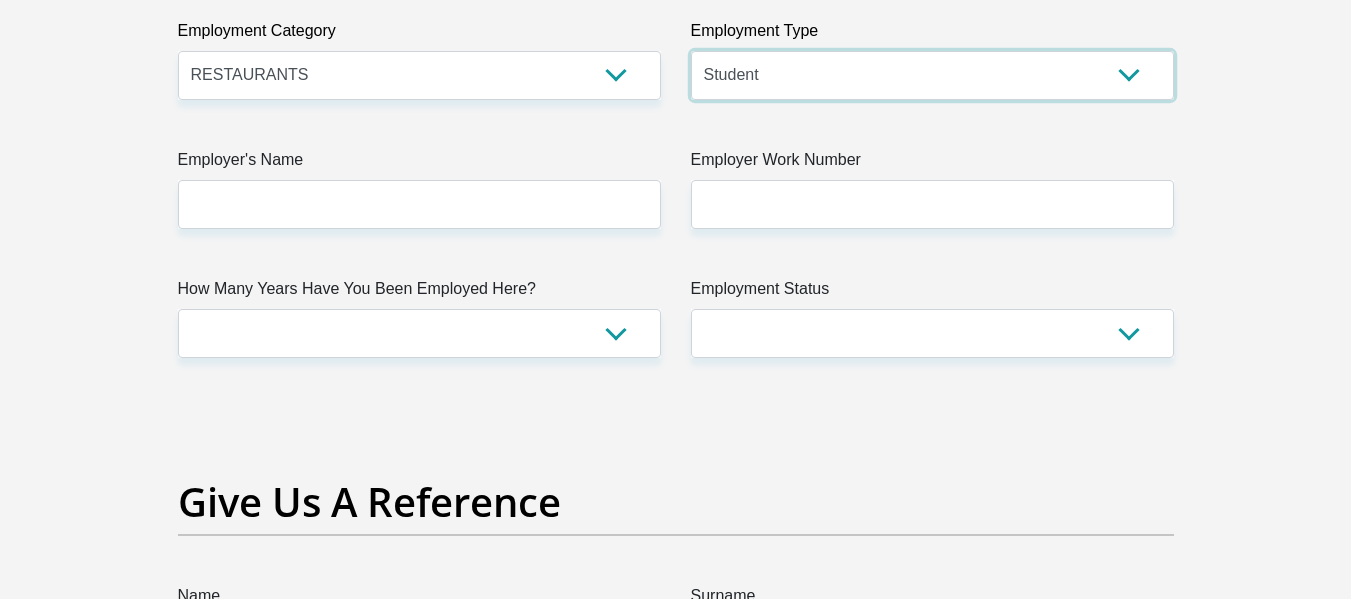 click on "College/Lecturer
Craft Seller
Creative
Driver
Executive
Farmer
Forces - Non Commissioned
Forces - Officer
Hawker
Housewife
Labourer
Licenced Professional
Manager
Miner
Non Licenced Professional
Office Staff/Clerk
Outside Worker
Pensioner
Permanent Teacher
Production/Manufacturing
Sales
Self-Employed
Semi-Professional Worker
Service Industry  Social Worker  Student" at bounding box center [932, 75] 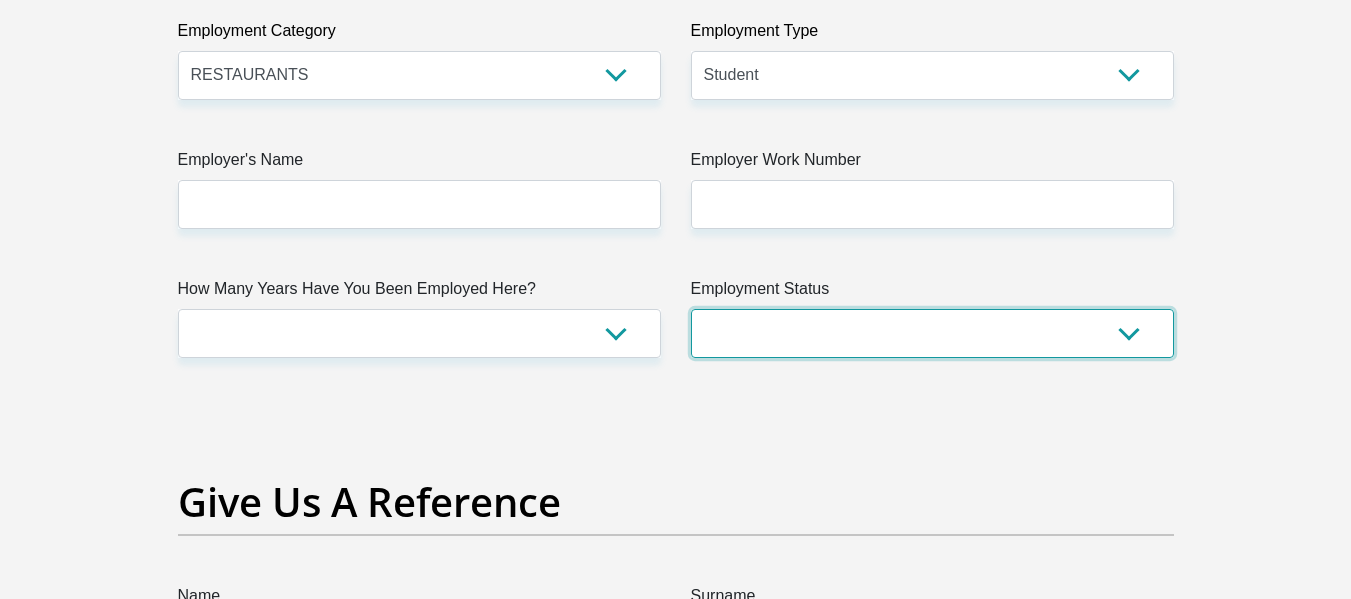 click on "Permanent/Full-time
Part-time/Casual
Contract Worker
Self-Employed
Housewife
Retired
Student
Medically Boarded
Disability
Unemployed" at bounding box center [932, 333] 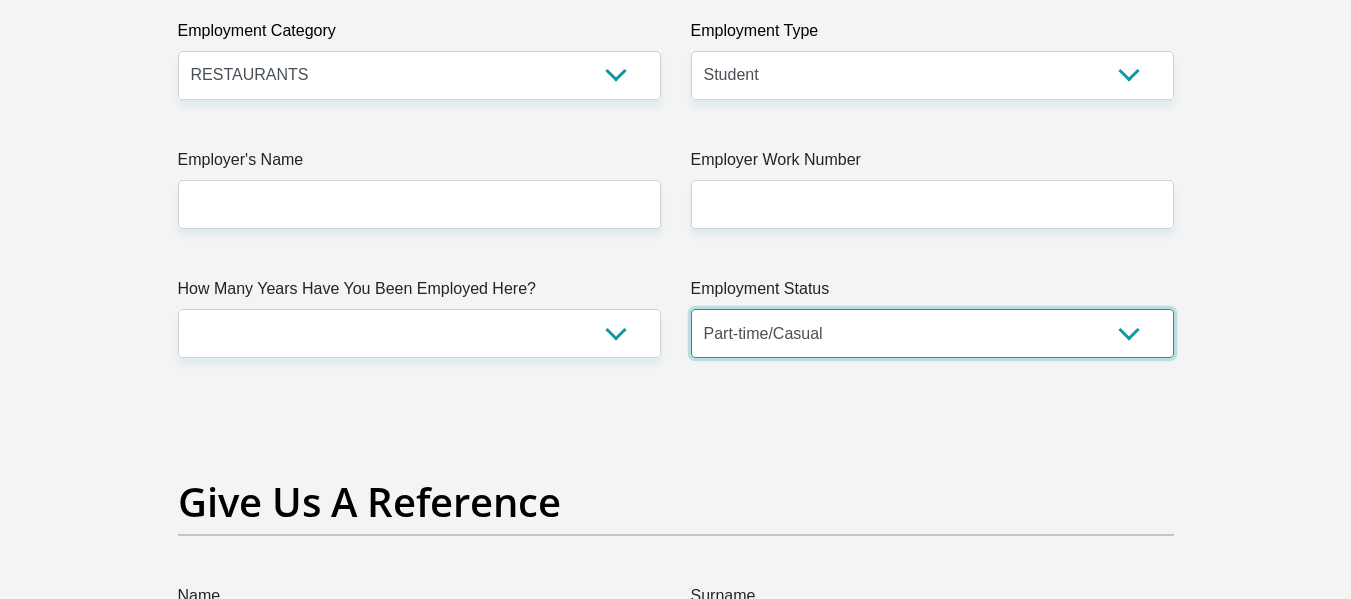 click on "Permanent/Full-time
Part-time/Casual
Contract Worker
Self-Employed
Housewife
Retired
Student
Medically Boarded
Disability
Unemployed" at bounding box center (932, 333) 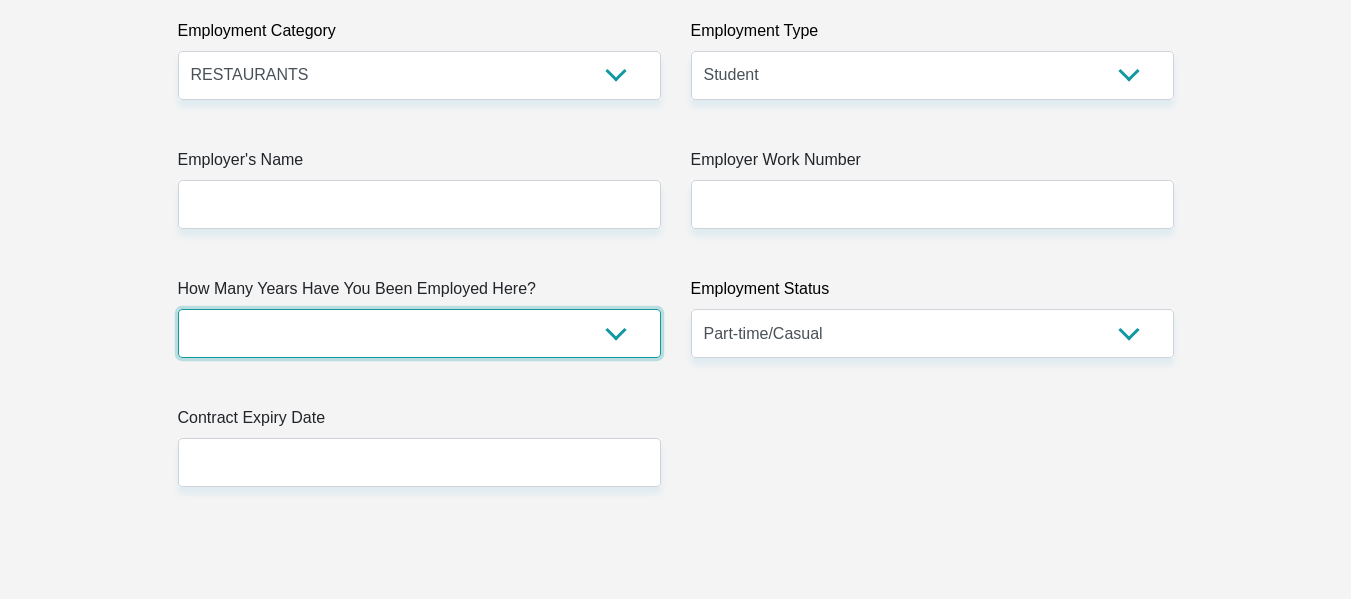 click on "less than 1 year
1-3 years
3-5 years
5+ years" at bounding box center (419, 333) 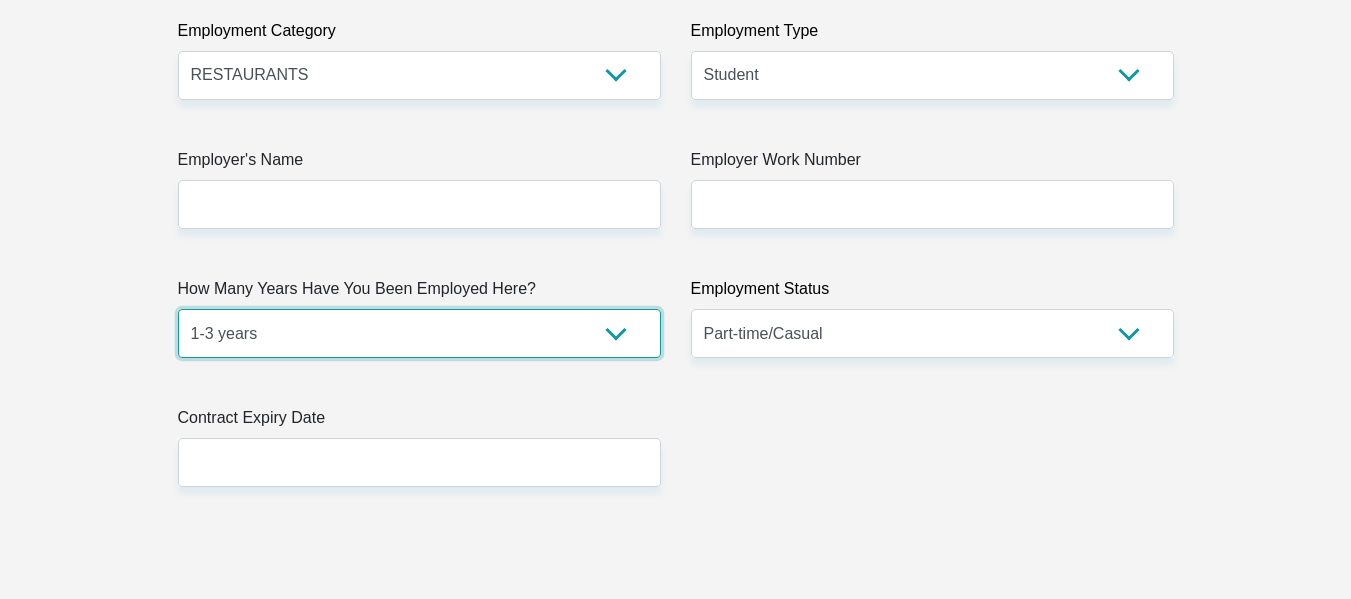 click on "less than 1 year
1-3 years
3-5 years
5+ years" at bounding box center (419, 333) 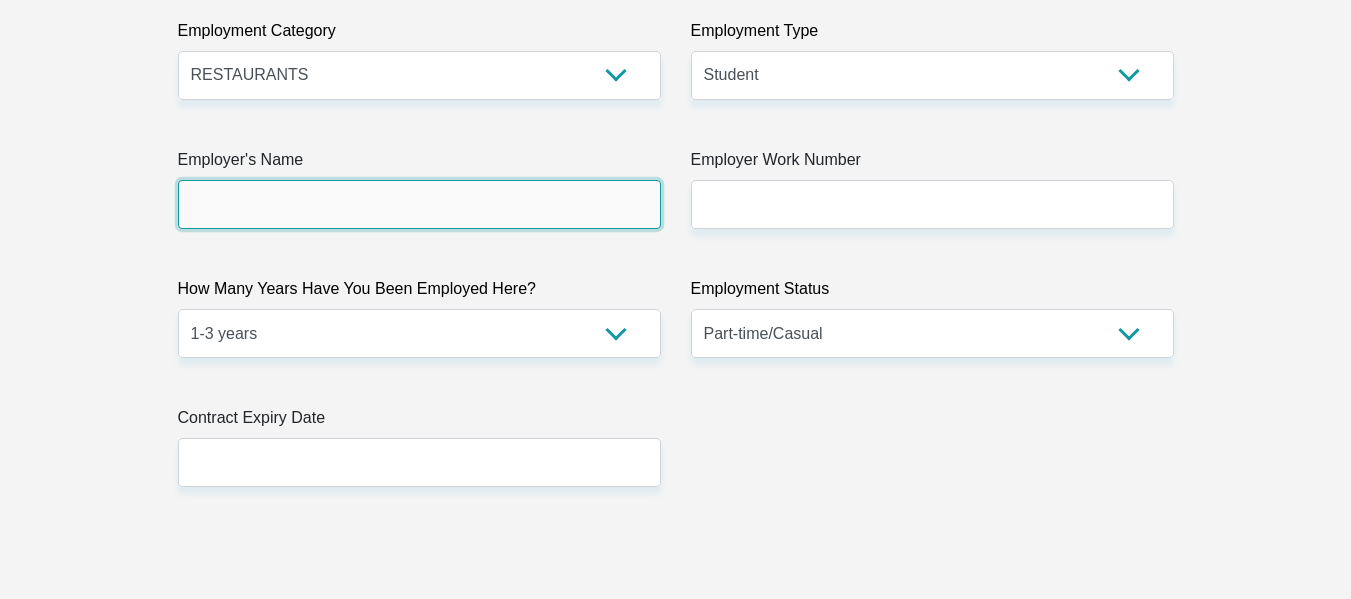 click on "Employer's Name" at bounding box center [419, 204] 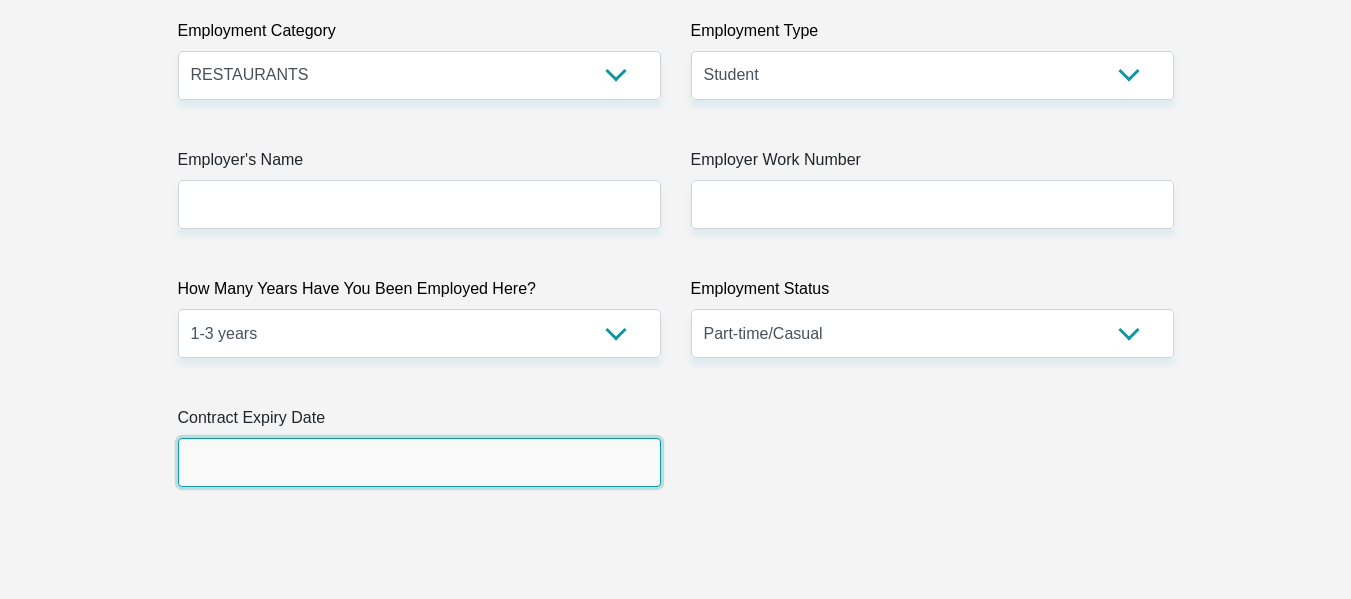 click at bounding box center (419, 462) 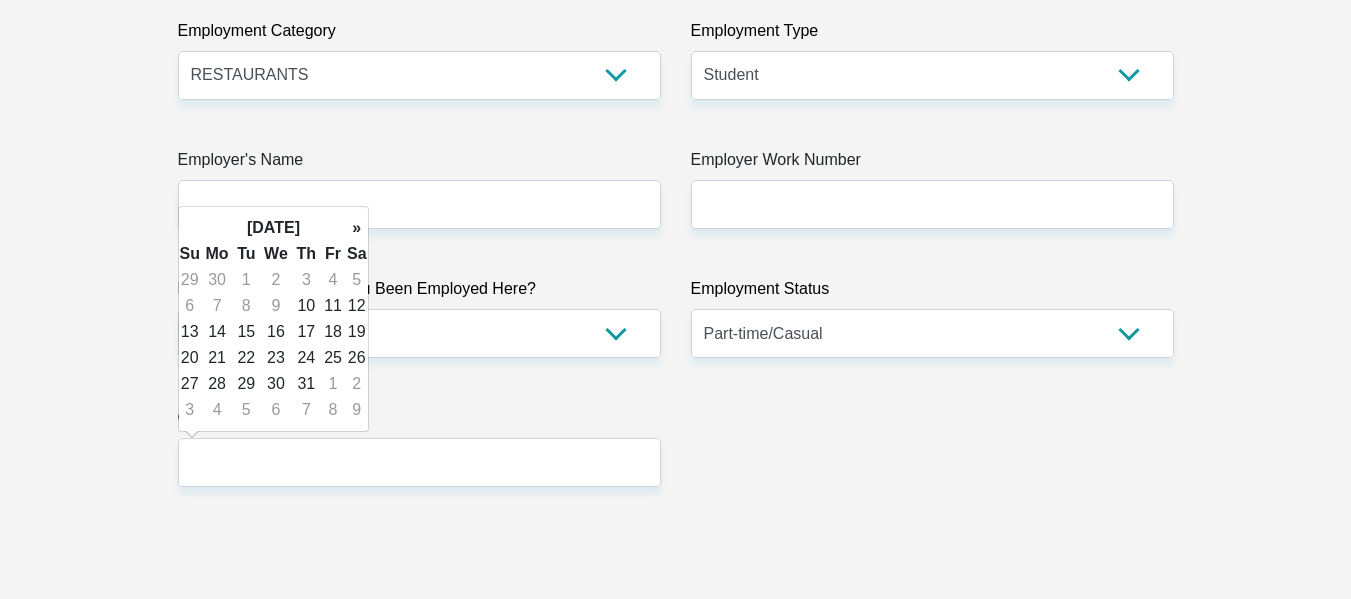 click on "Title
Mr
Ms
Mrs
Dr
Other
First Name
Bathandwa
Surname
Nyandeni
ID Number
0604030512080
Please input valid ID number
Race
Black
Coloured
Indian
White
Other
Contact Number
0724476073
Please input valid contact number
Nationality
South Africa
Afghanistan
Aland Islands  Albania  Aruba" at bounding box center [676, -104] 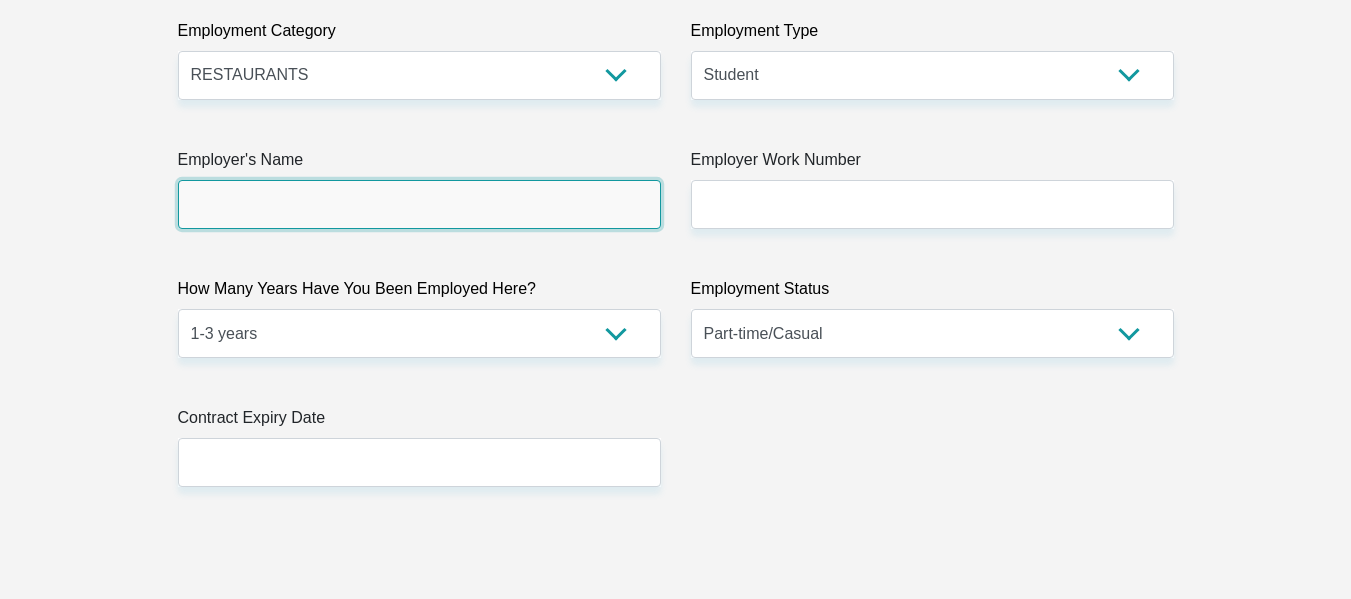 click on "Employer's Name" at bounding box center (419, 204) 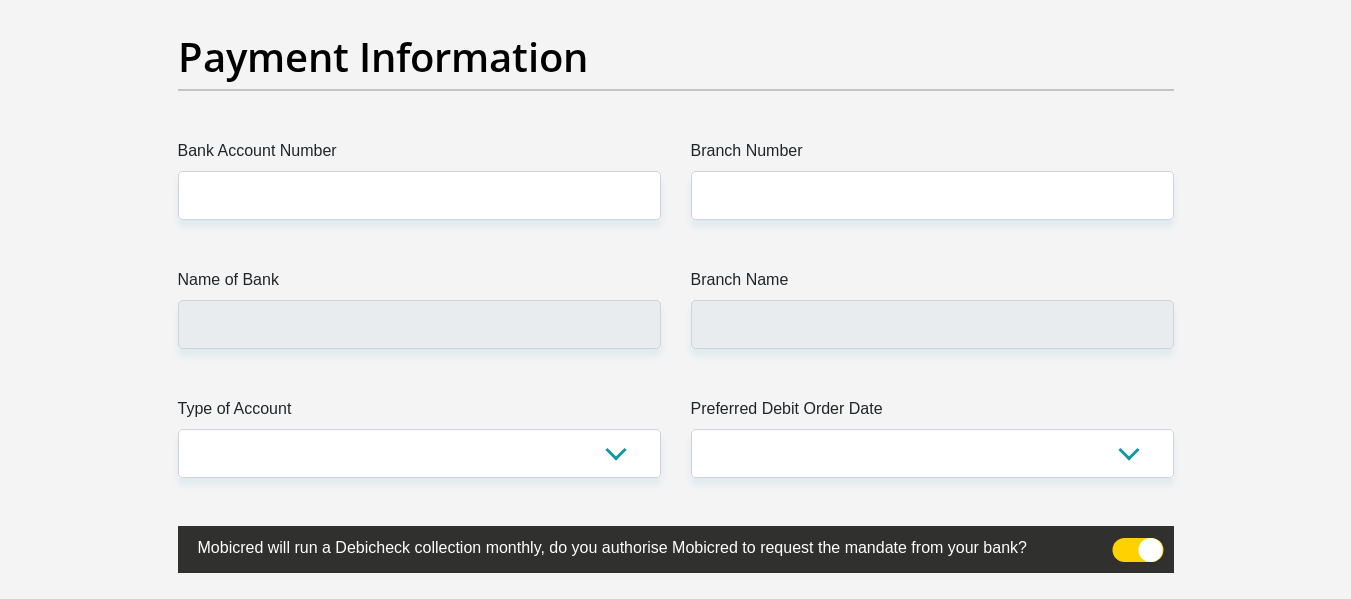 scroll, scrollTop: 4760, scrollLeft: 0, axis: vertical 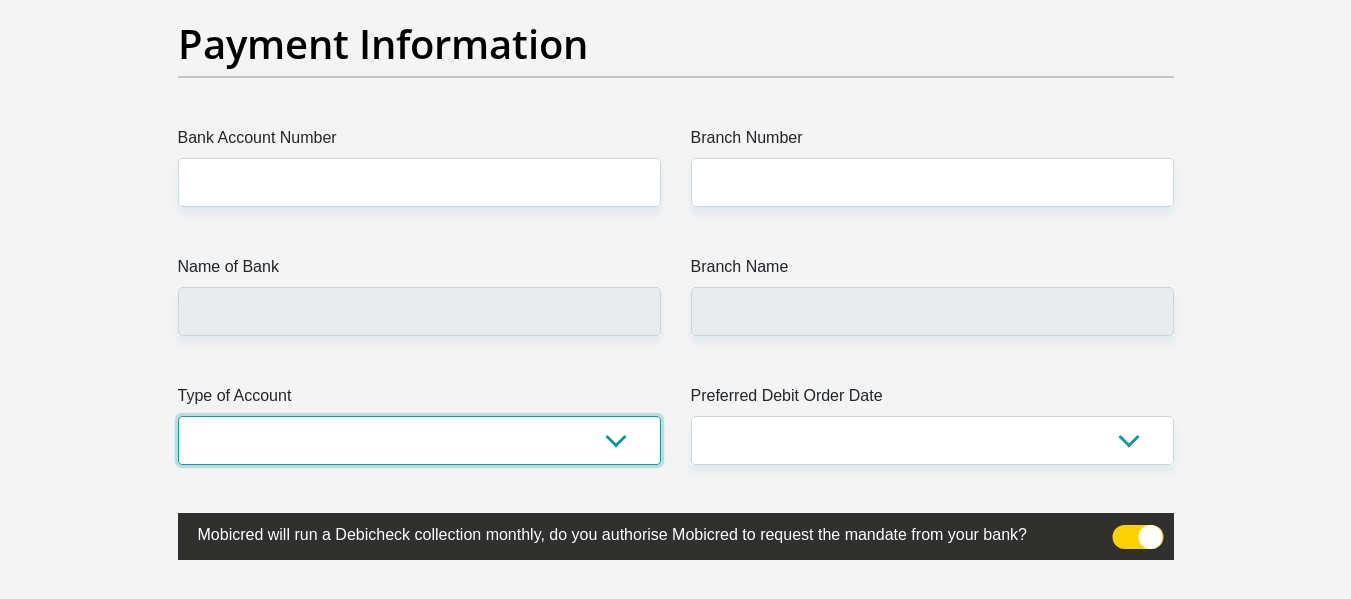 click on "Cheque
Savings" at bounding box center (419, 440) 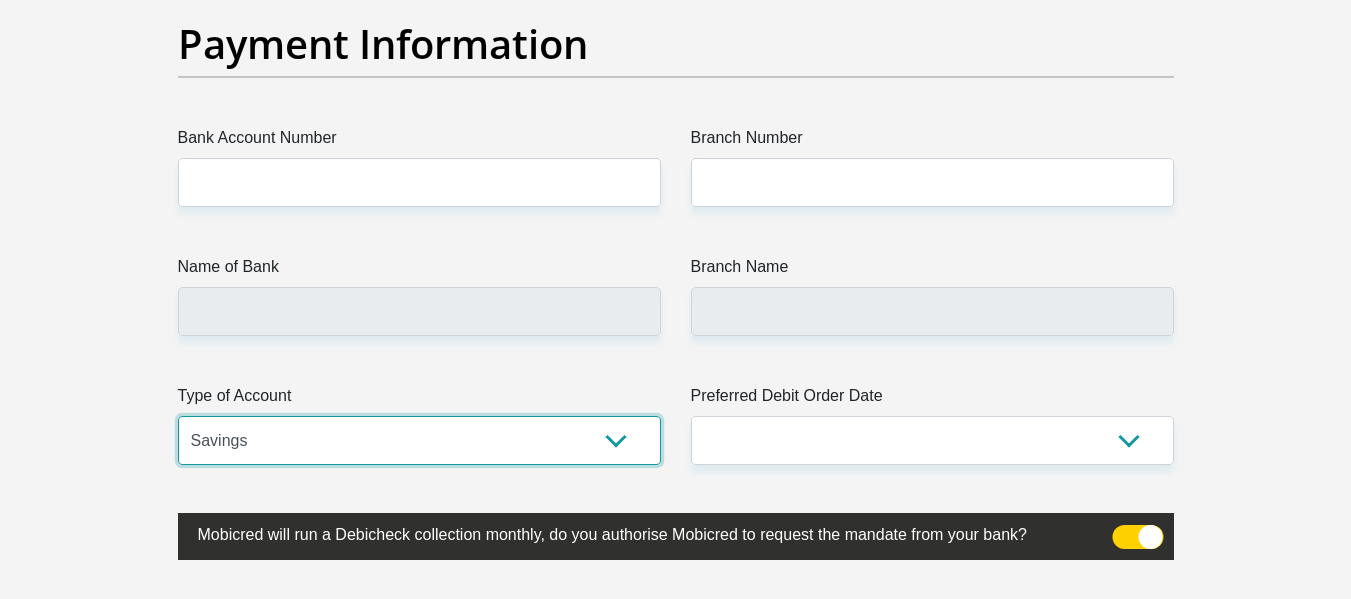 click on "Cheque
Savings" at bounding box center [419, 440] 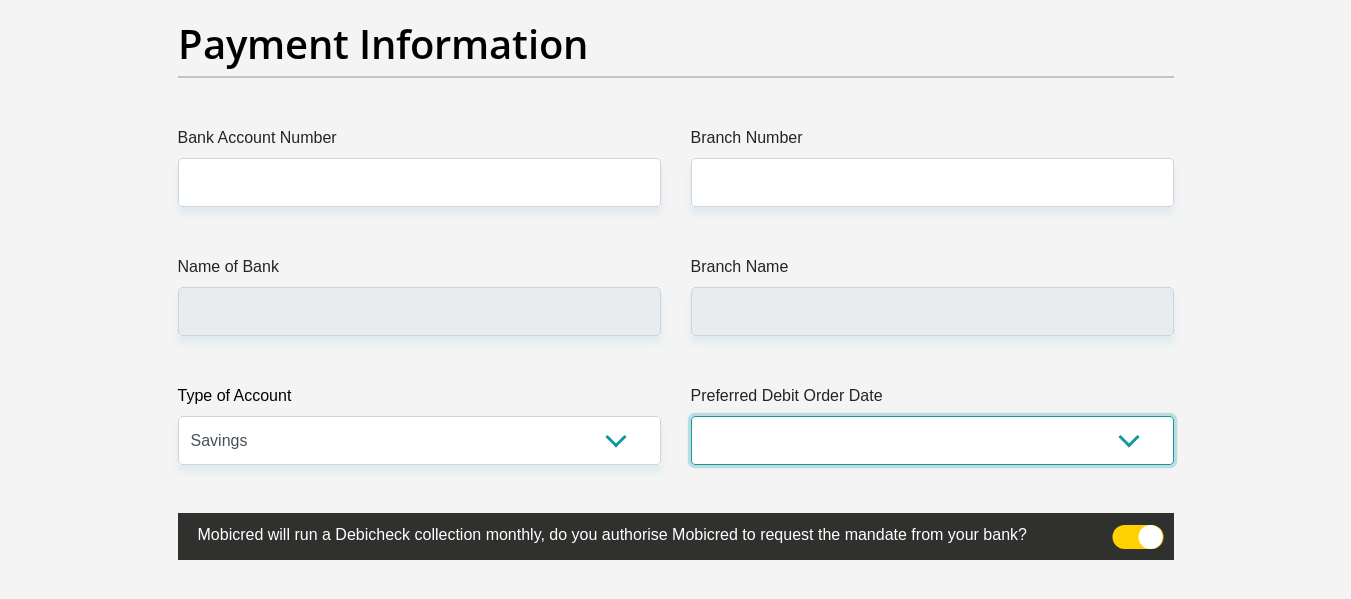 click on "1st
2nd
3rd
4th
5th
7th
18th
19th
20th
21st
22nd
23rd
24th
25th
26th
27th
28th
29th
30th" at bounding box center (932, 440) 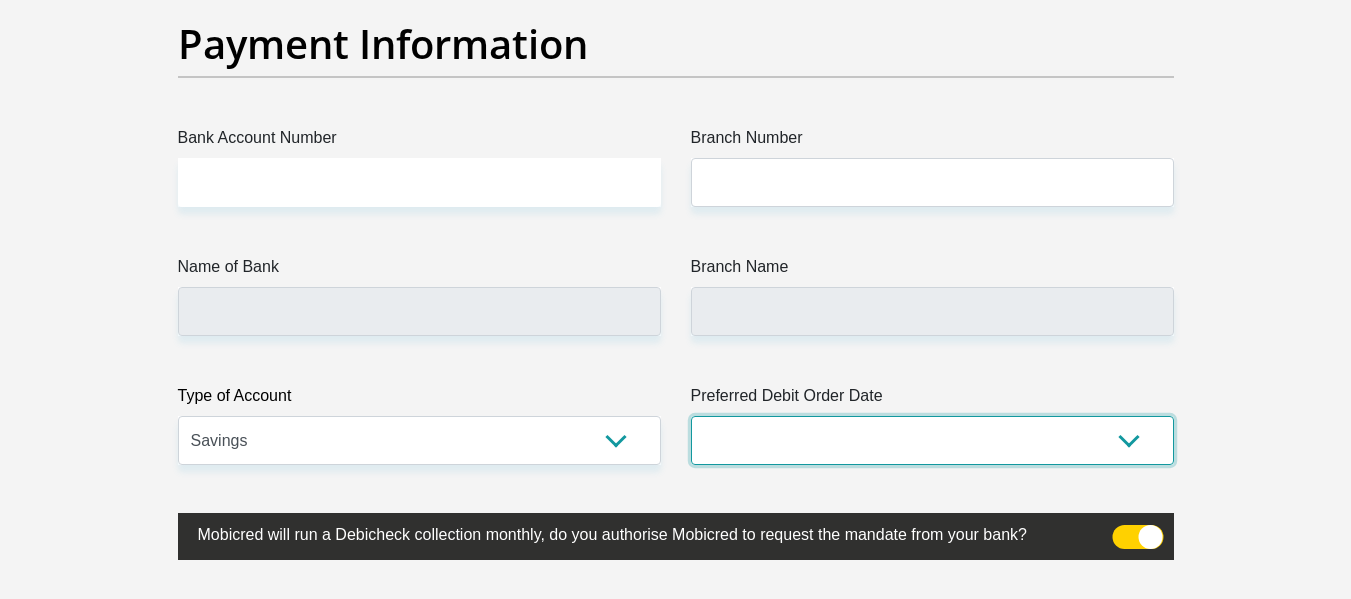 select on "1" 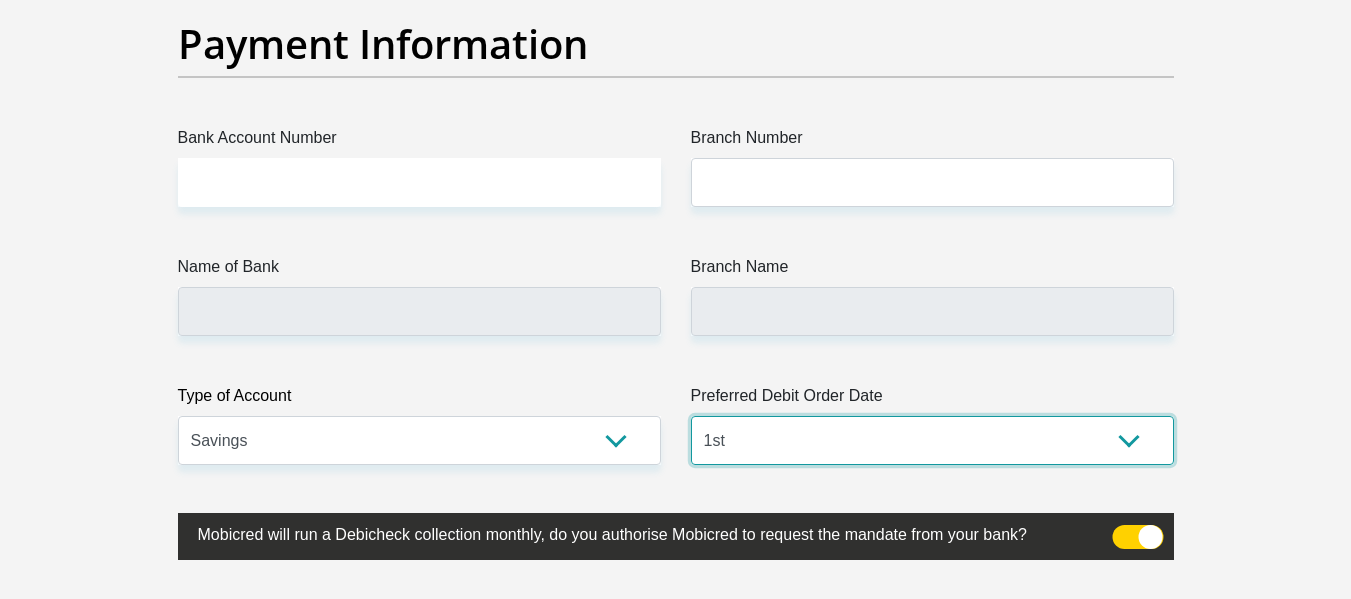 click on "1st
2nd
3rd
4th
5th
7th
18th
19th
20th
21st
22nd
23rd
24th
25th
26th
27th
28th
29th
30th" at bounding box center (932, 440) 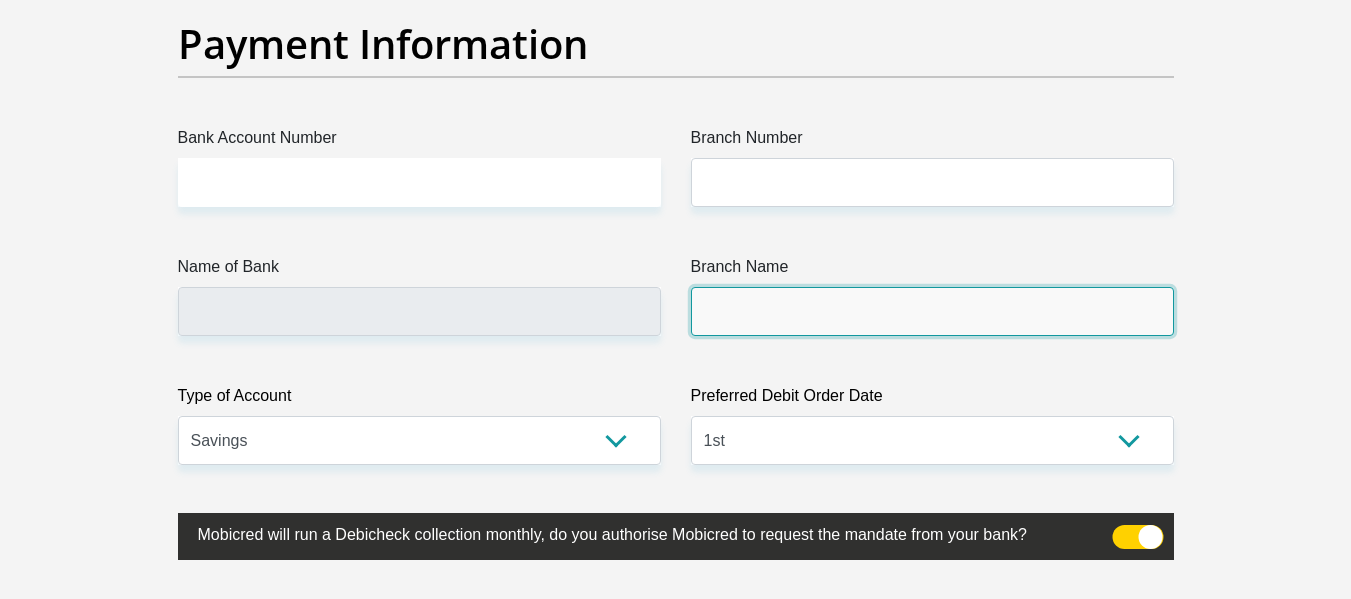 click on "Branch Name" at bounding box center [932, 311] 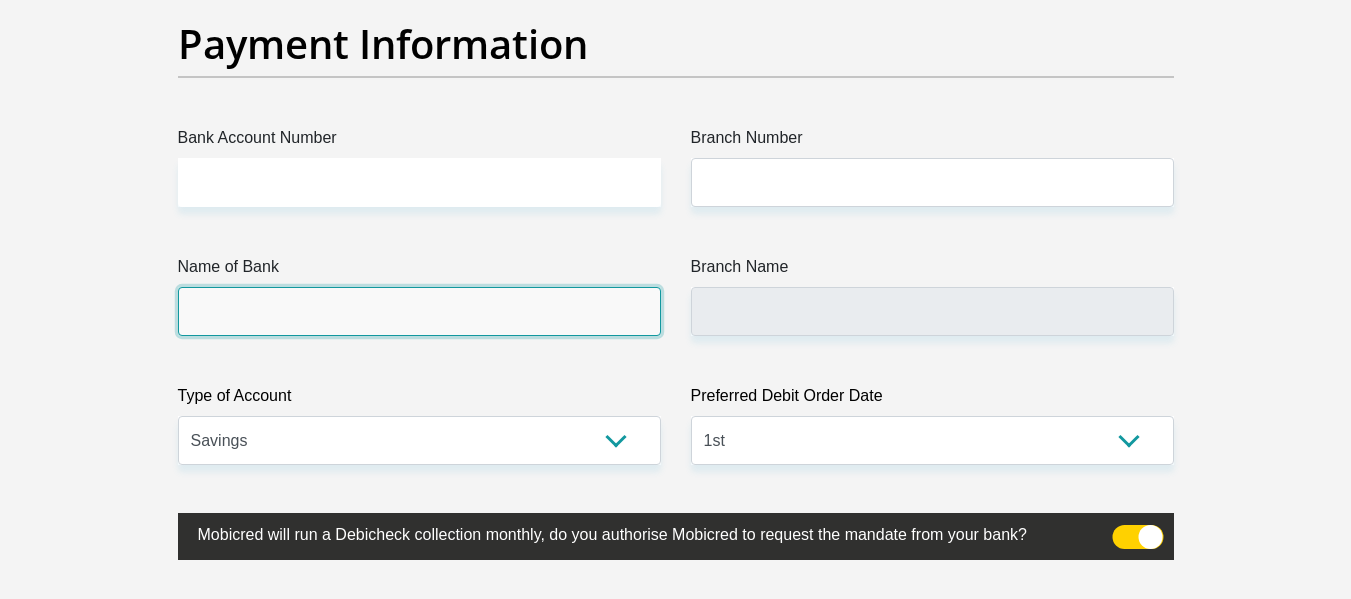 click on "Name of Bank" at bounding box center [419, 311] 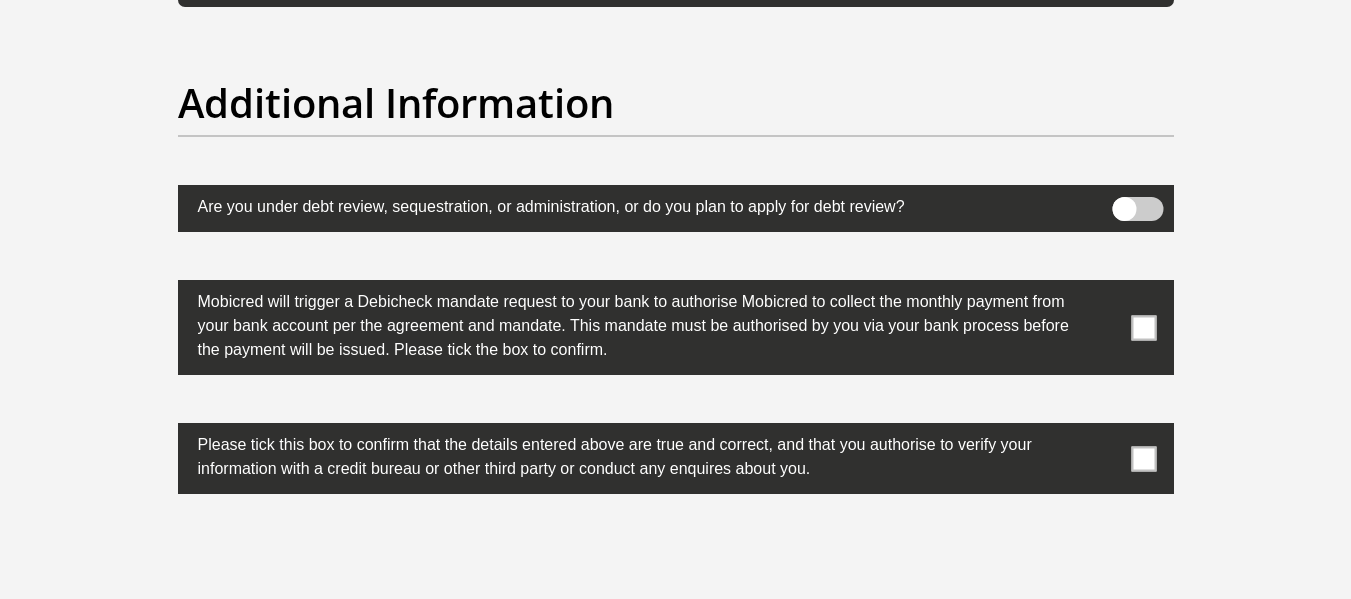 scroll, scrollTop: 6459, scrollLeft: 0, axis: vertical 